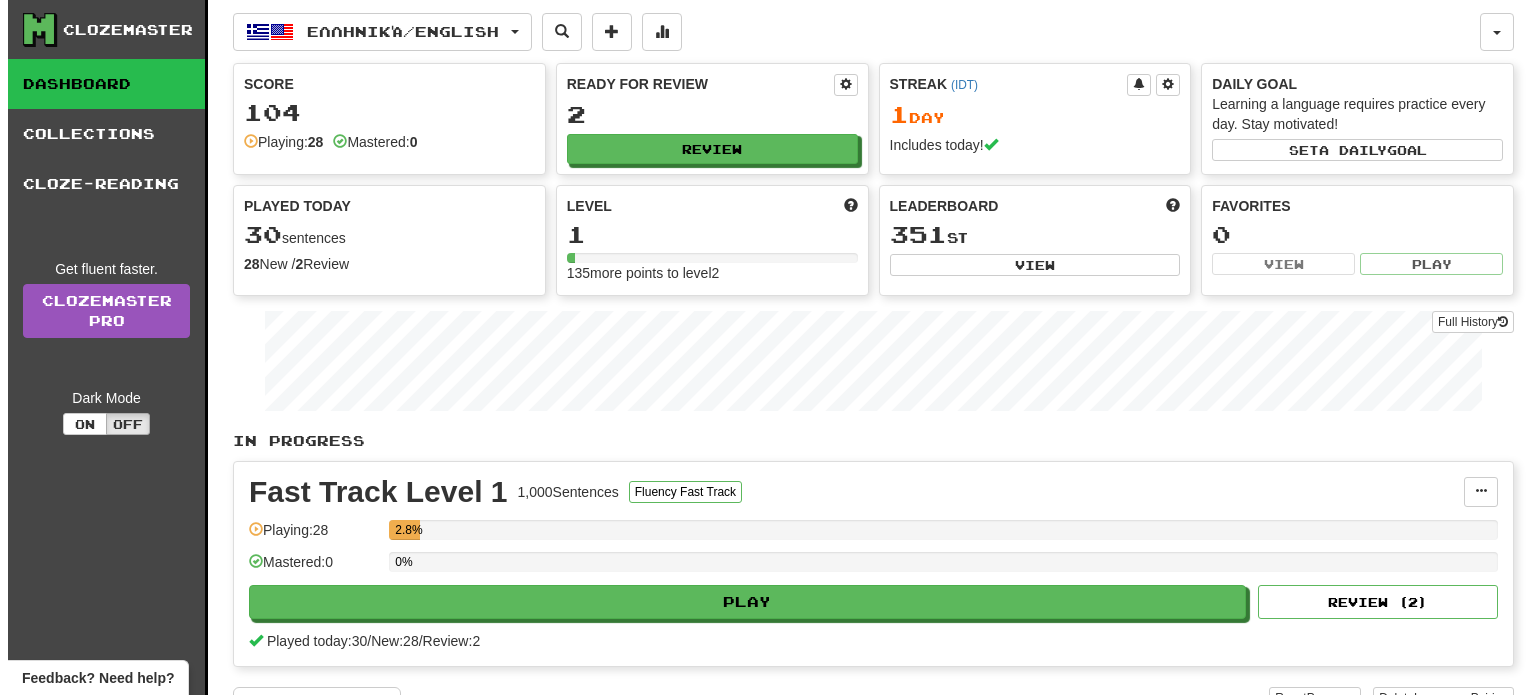 scroll, scrollTop: 0, scrollLeft: 0, axis: both 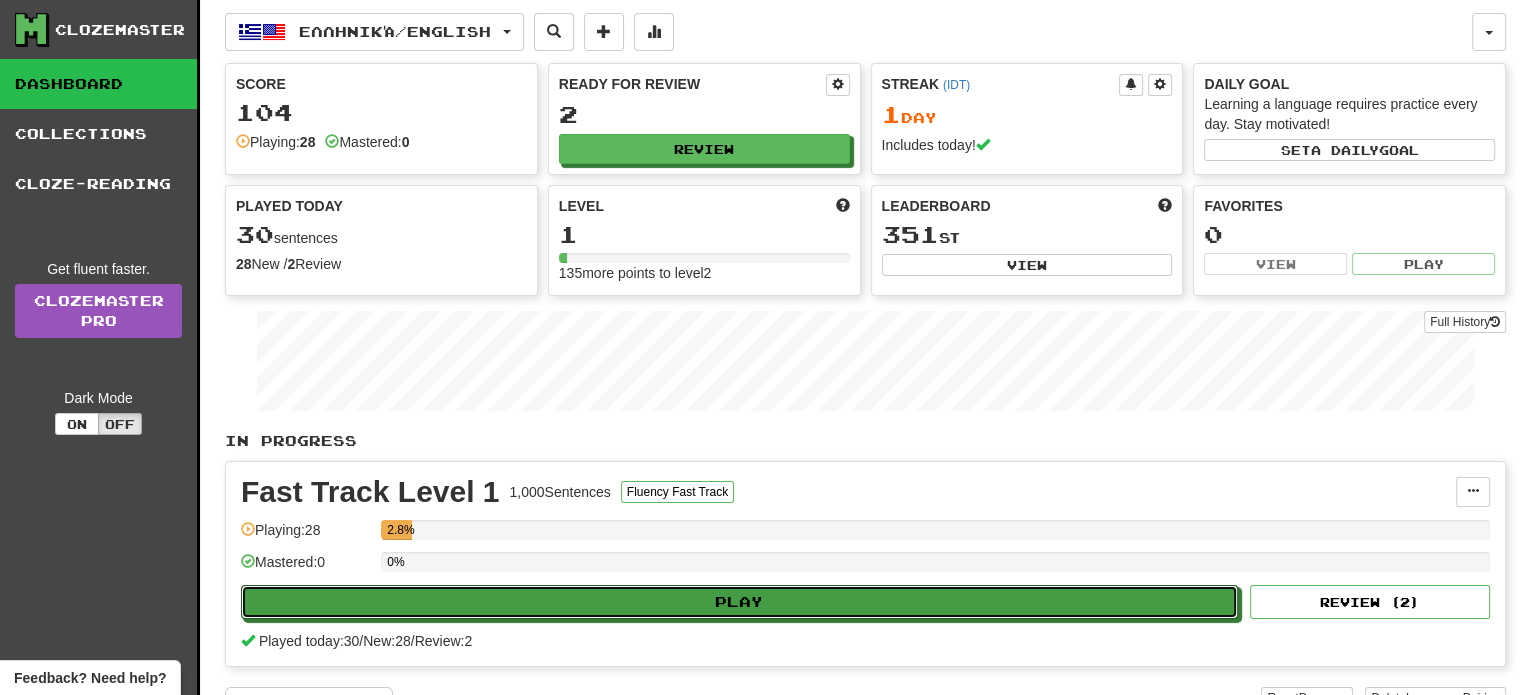 click on "Play" at bounding box center [739, 602] 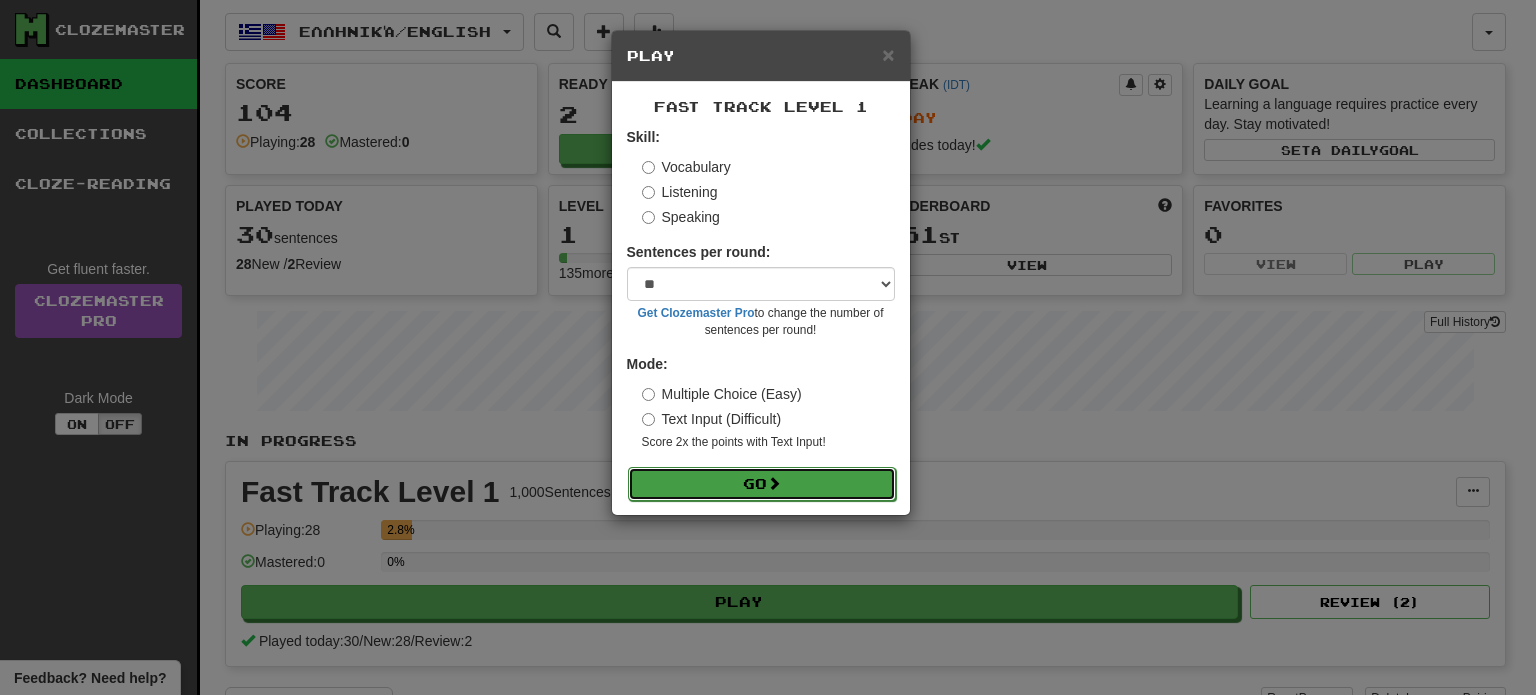 click at bounding box center (774, 483) 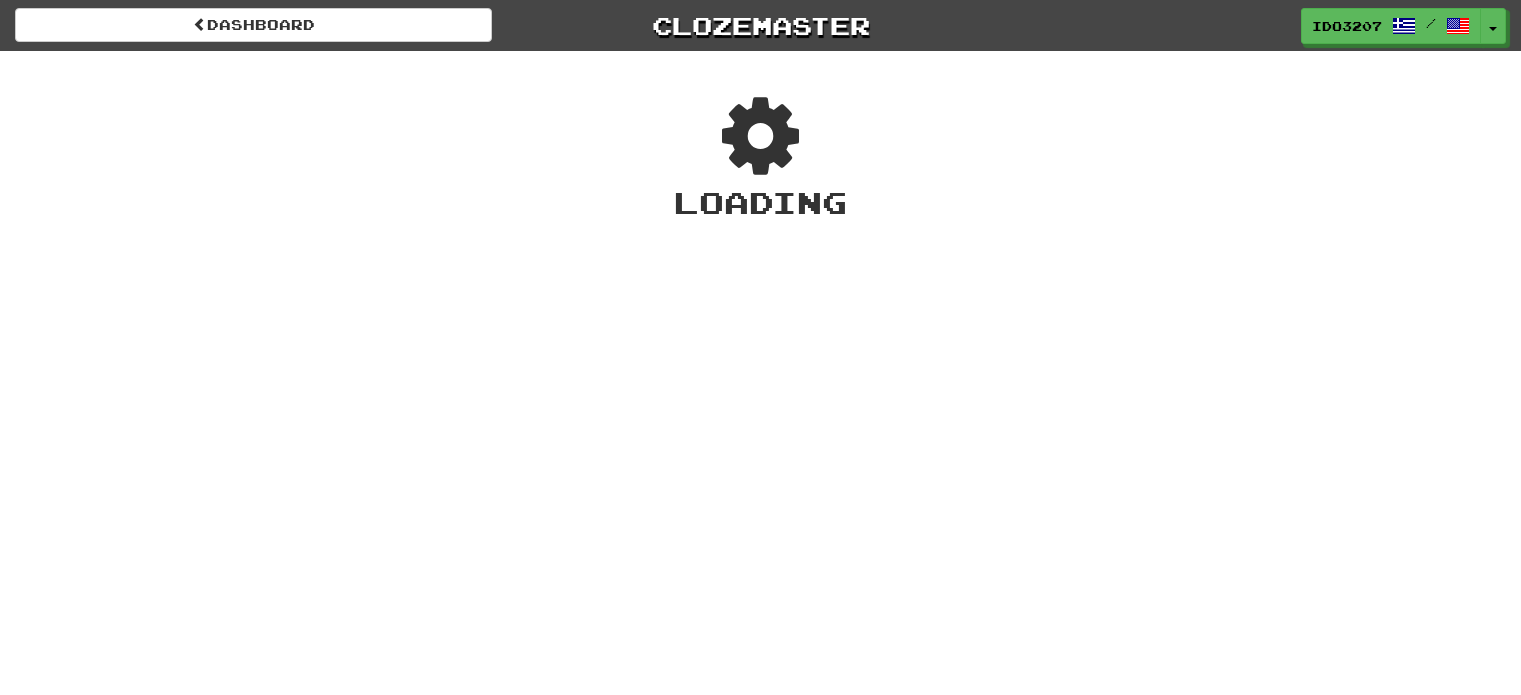 scroll, scrollTop: 0, scrollLeft: 0, axis: both 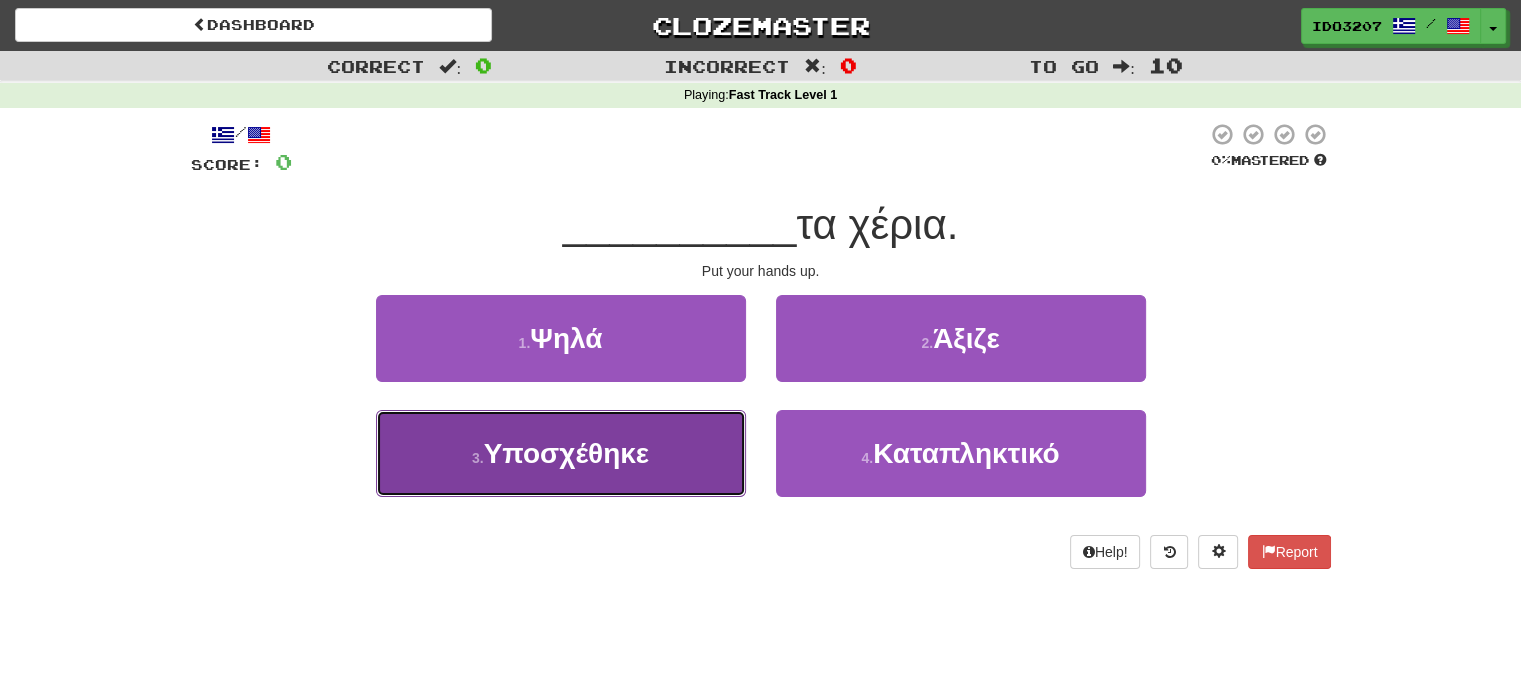 click on "3 .  Υποσχέθηκε" at bounding box center (561, 453) 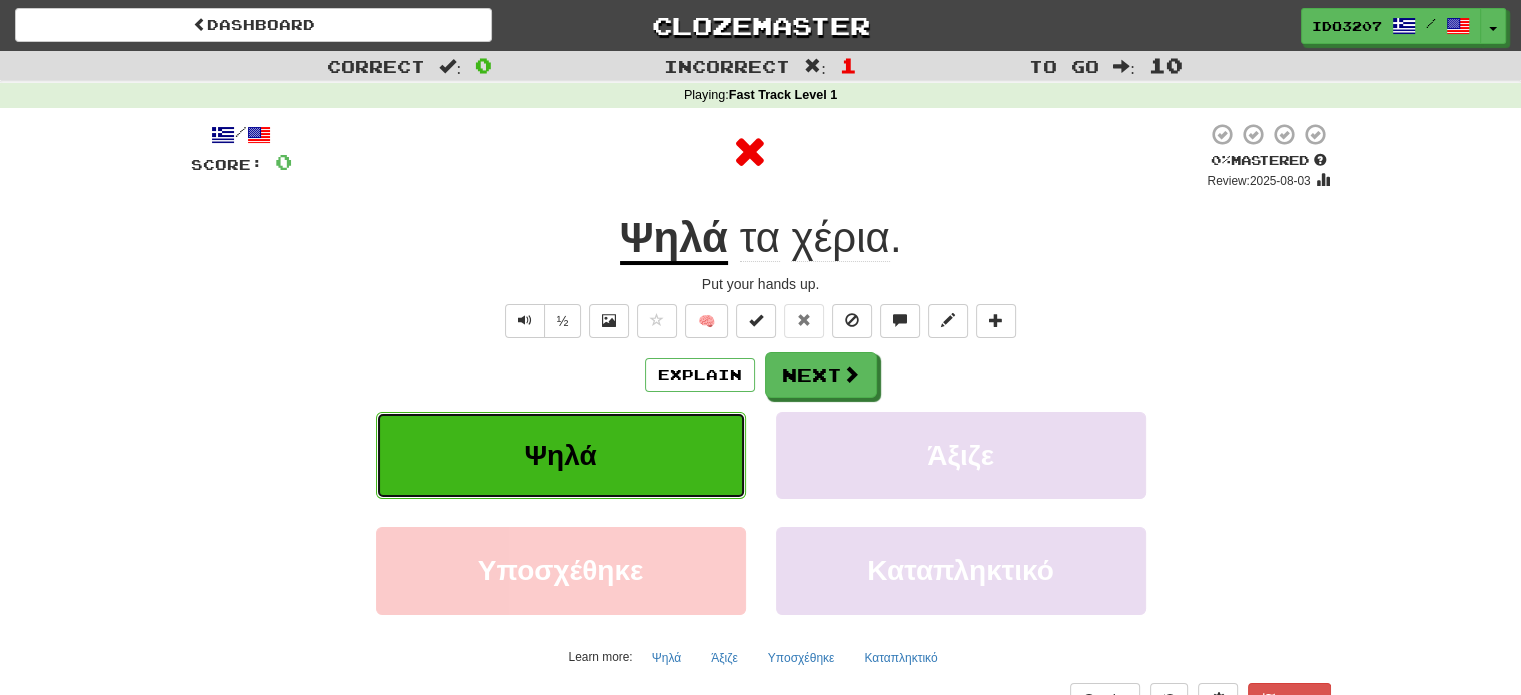 click on "Ψηλά" at bounding box center [561, 455] 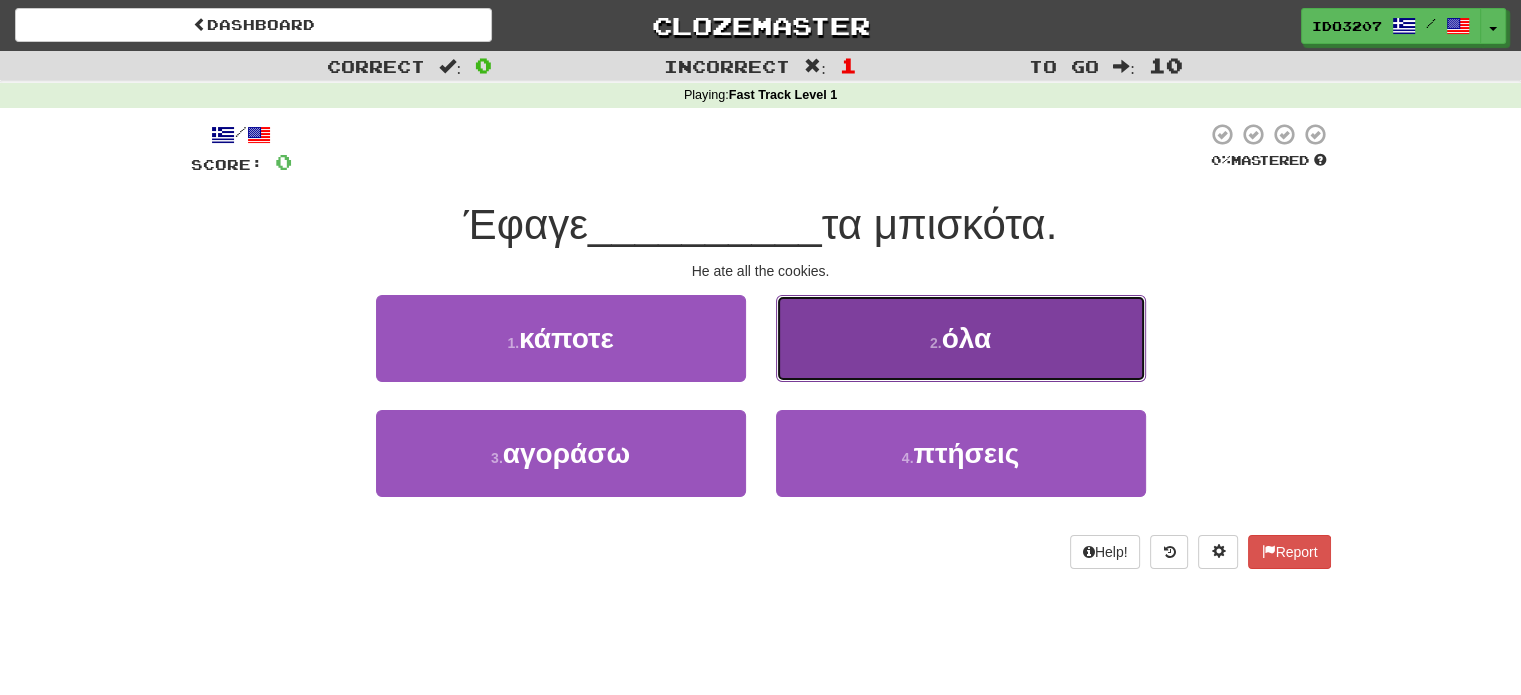 click on "2 .  όλα" at bounding box center [961, 338] 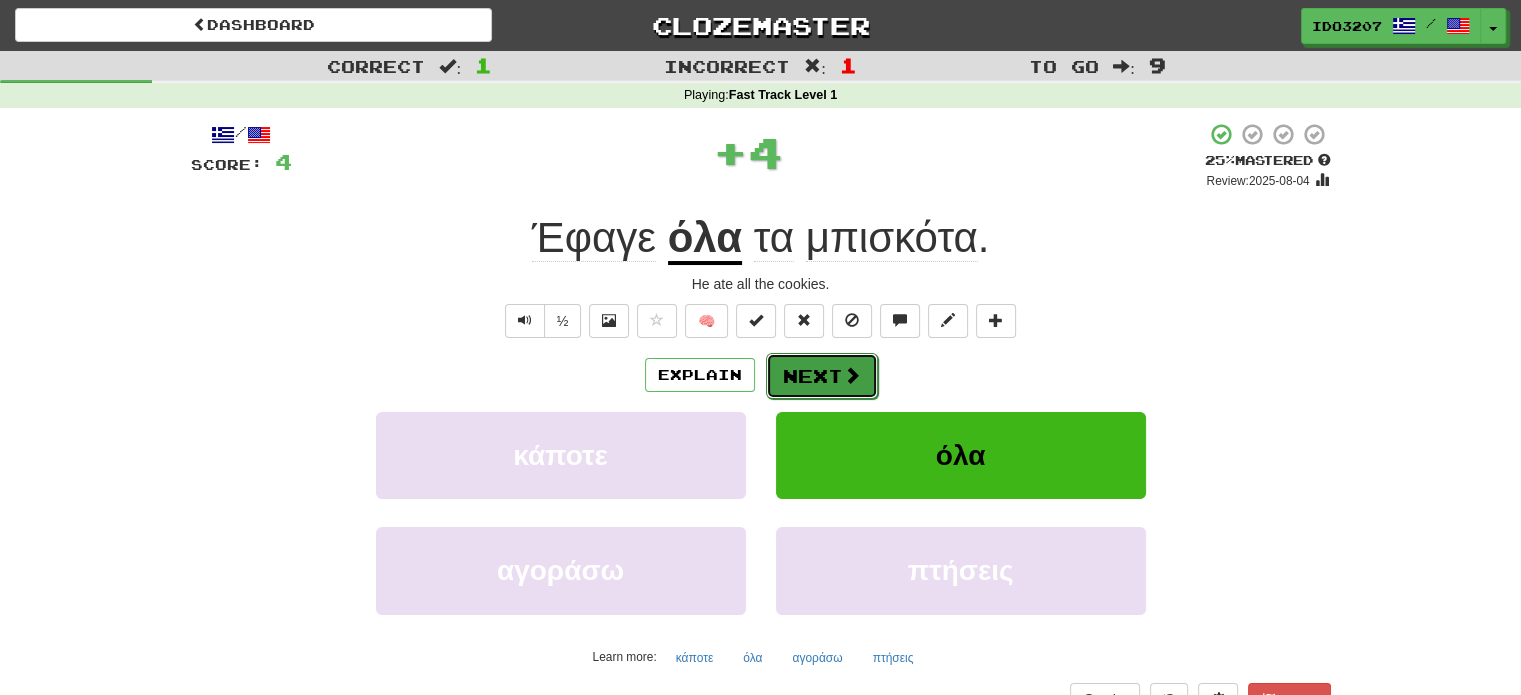 click on "Next" at bounding box center (822, 376) 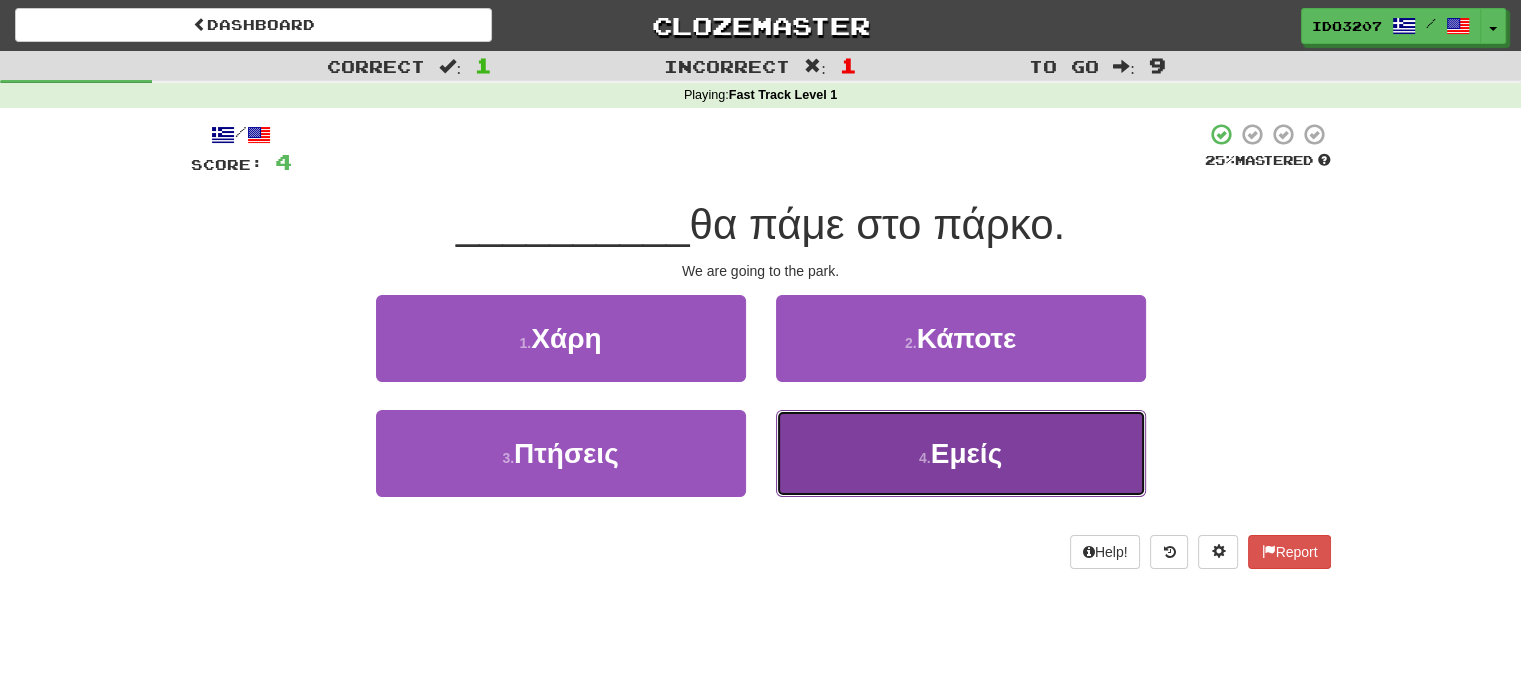 click on "Εμείς" at bounding box center [966, 453] 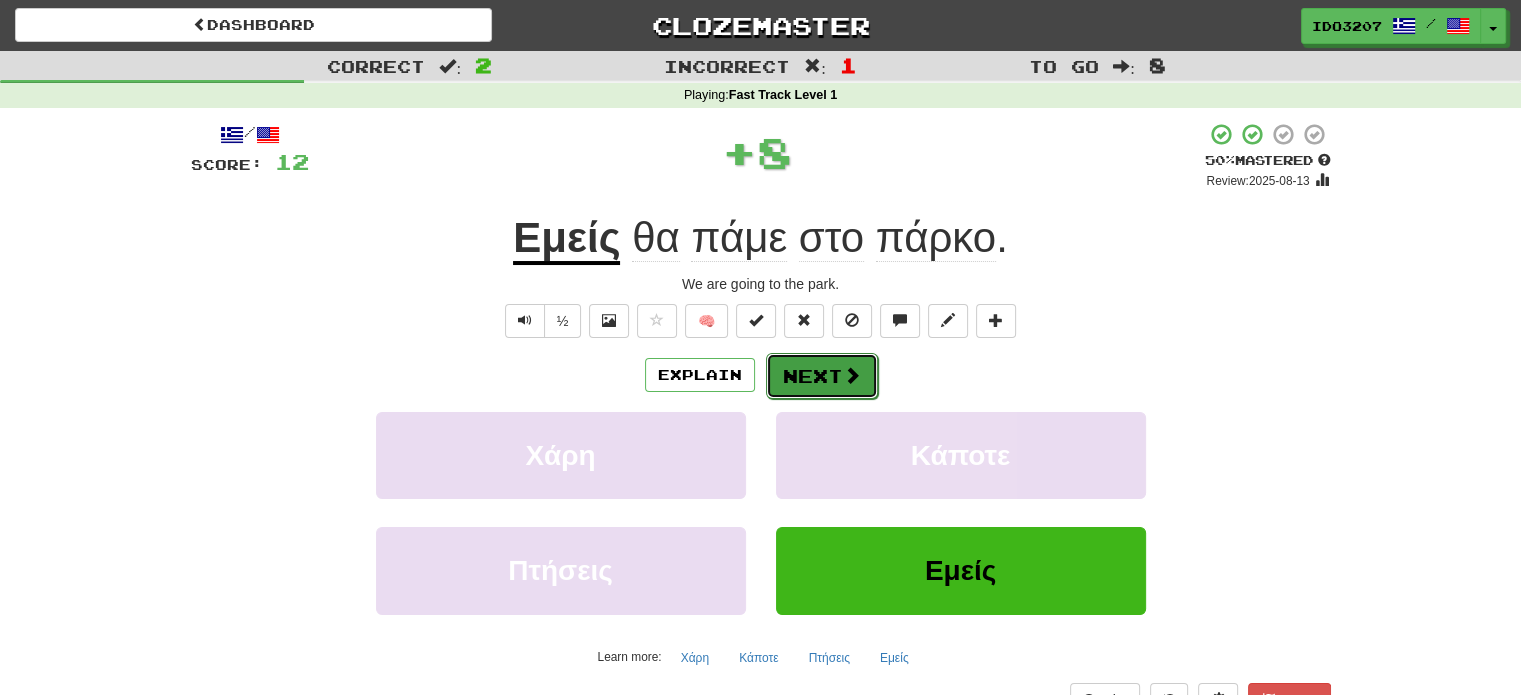 click at bounding box center (852, 375) 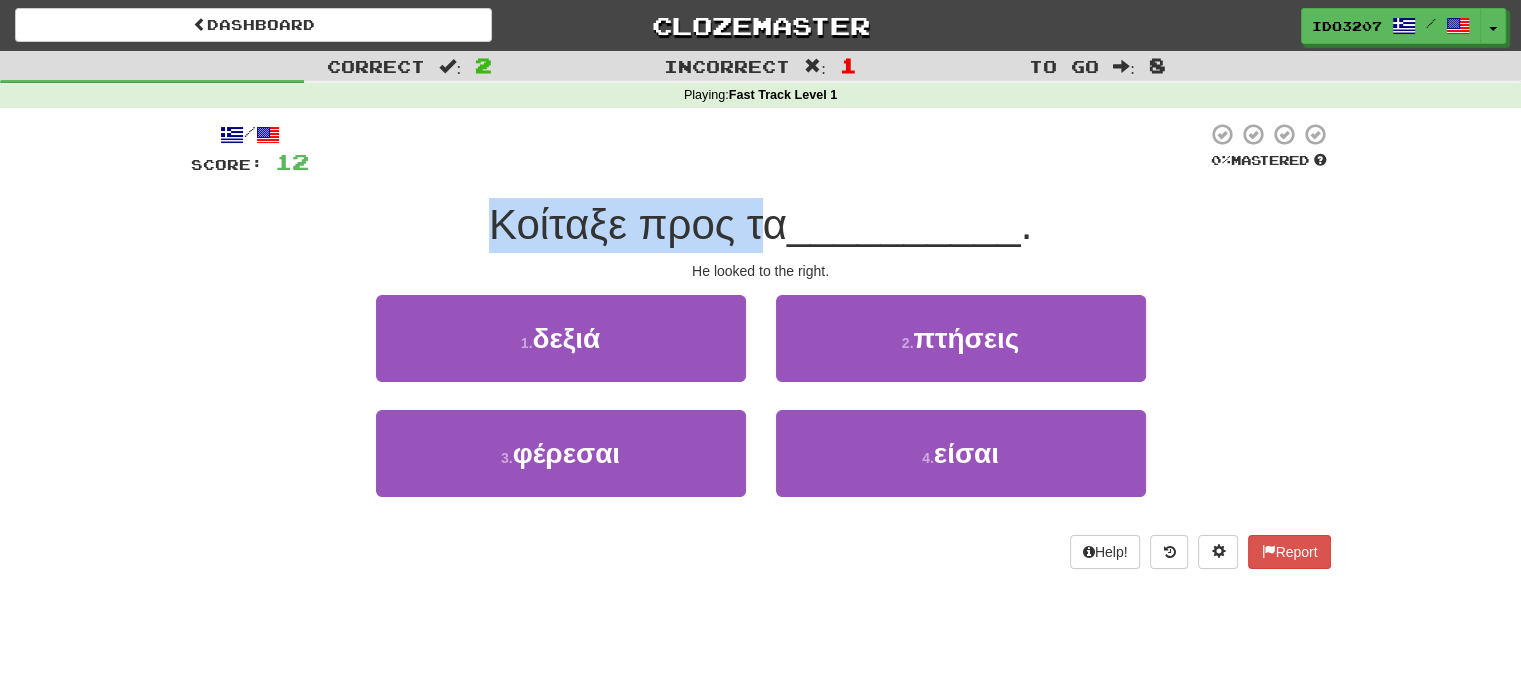 drag, startPoint x: 472, startPoint y: 229, endPoint x: 765, endPoint y: 211, distance: 293.55237 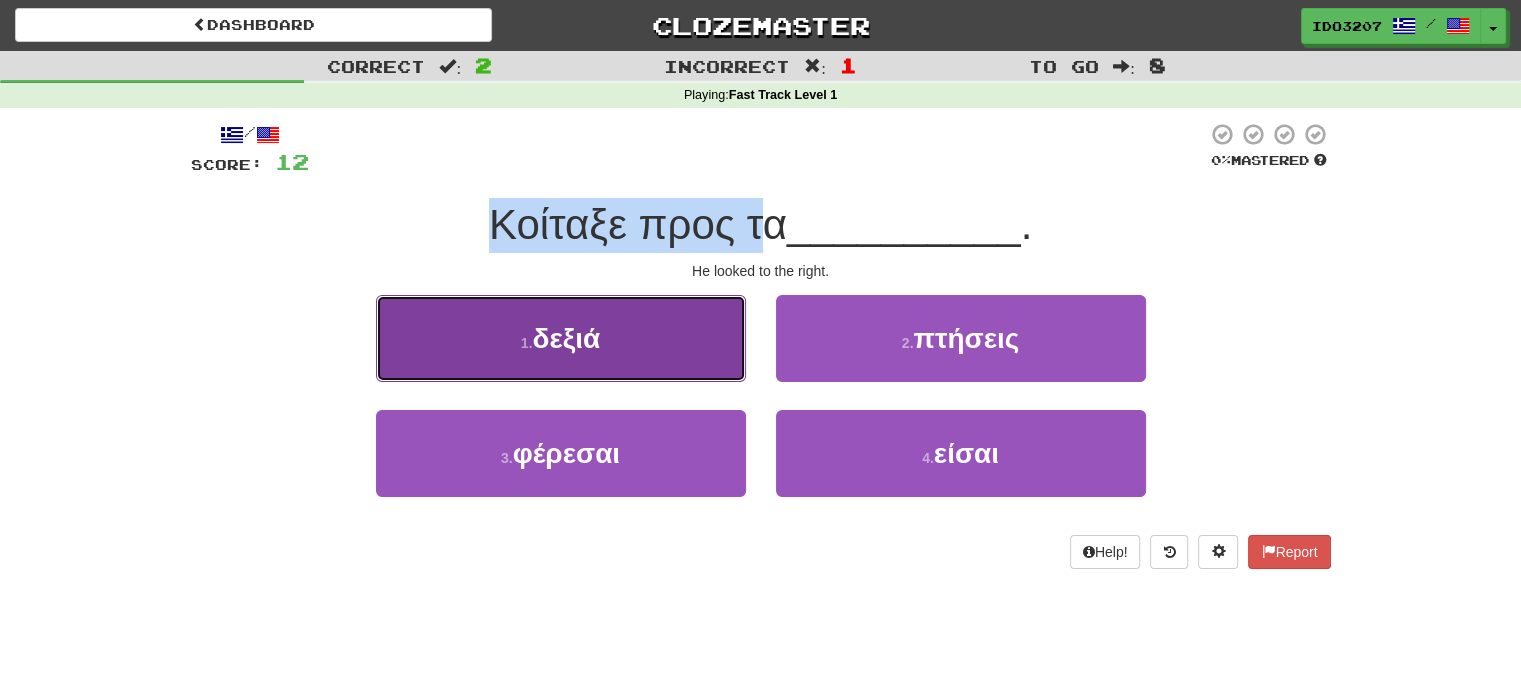 click on "1 .  δεξιά" at bounding box center [561, 338] 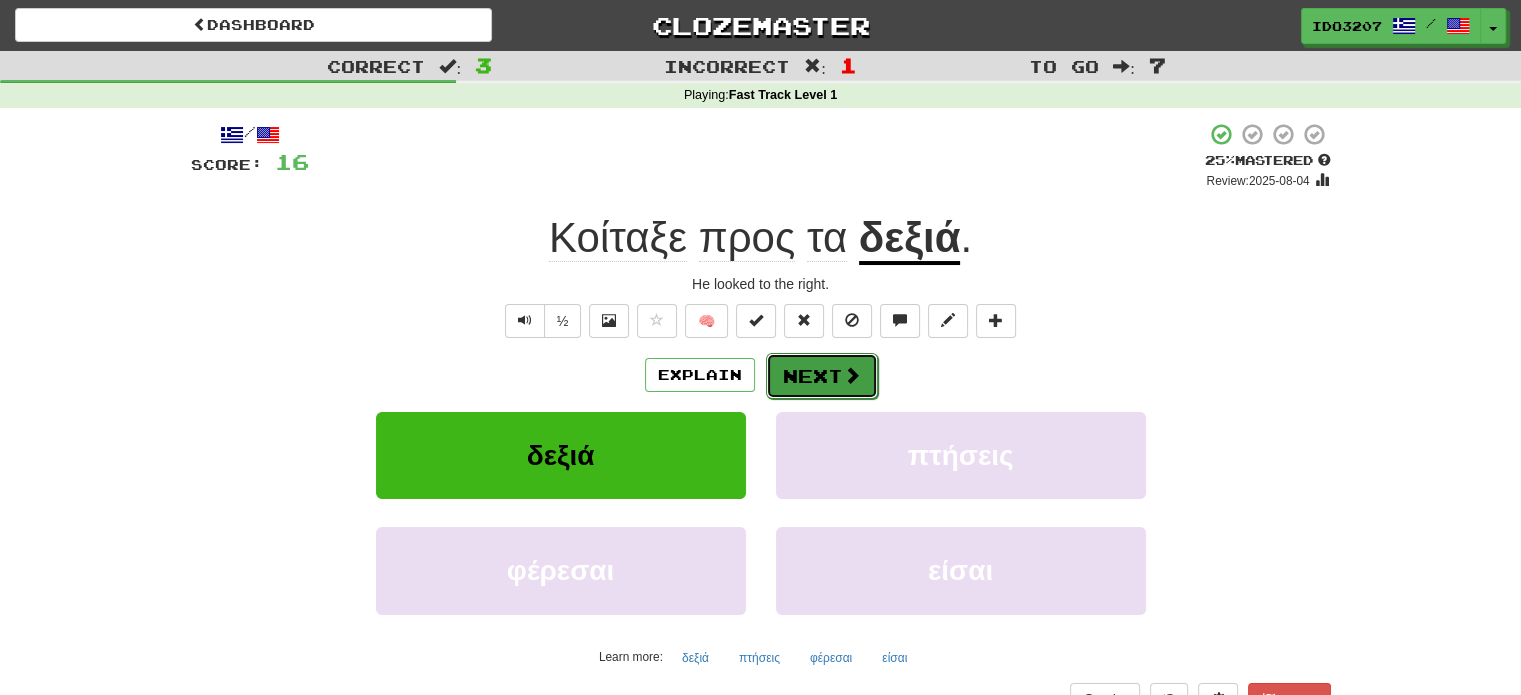 click at bounding box center [852, 375] 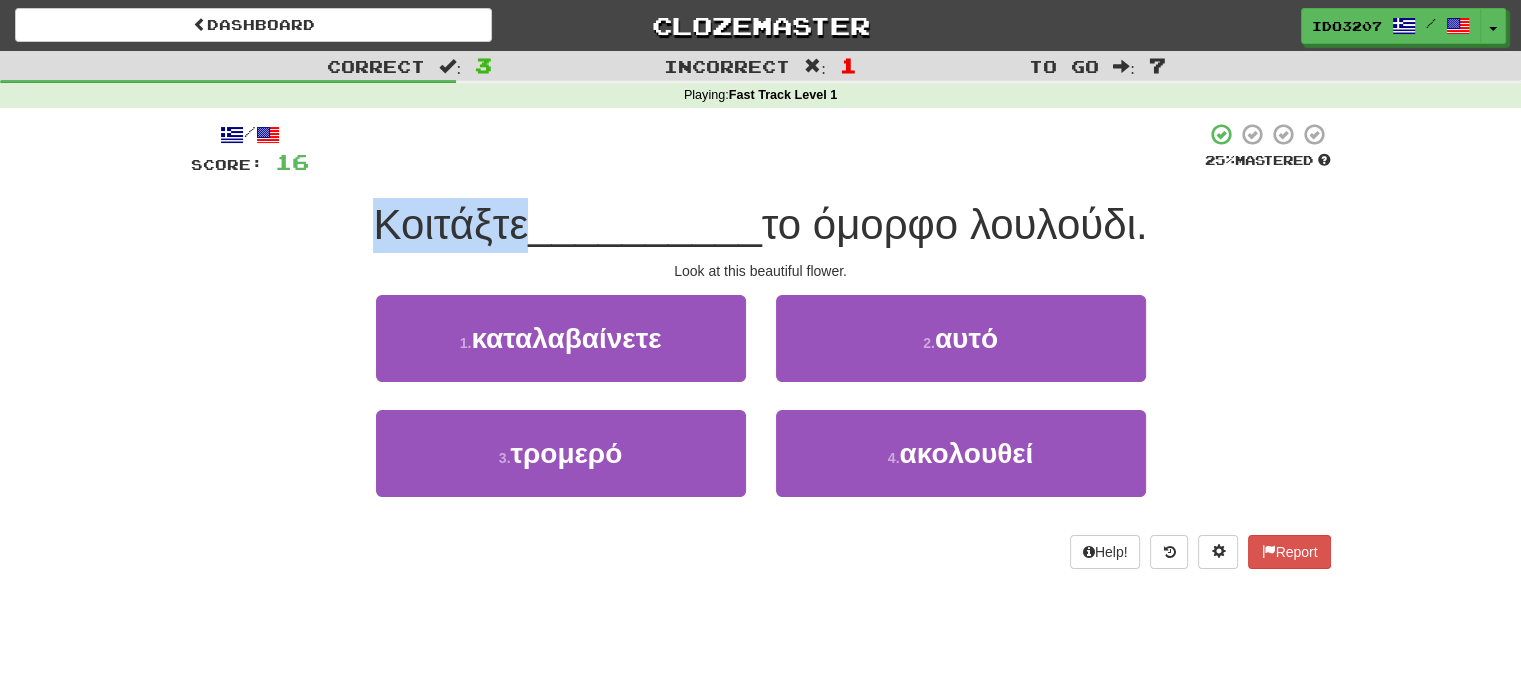 drag, startPoint x: 362, startPoint y: 224, endPoint x: 511, endPoint y: 225, distance: 149.00336 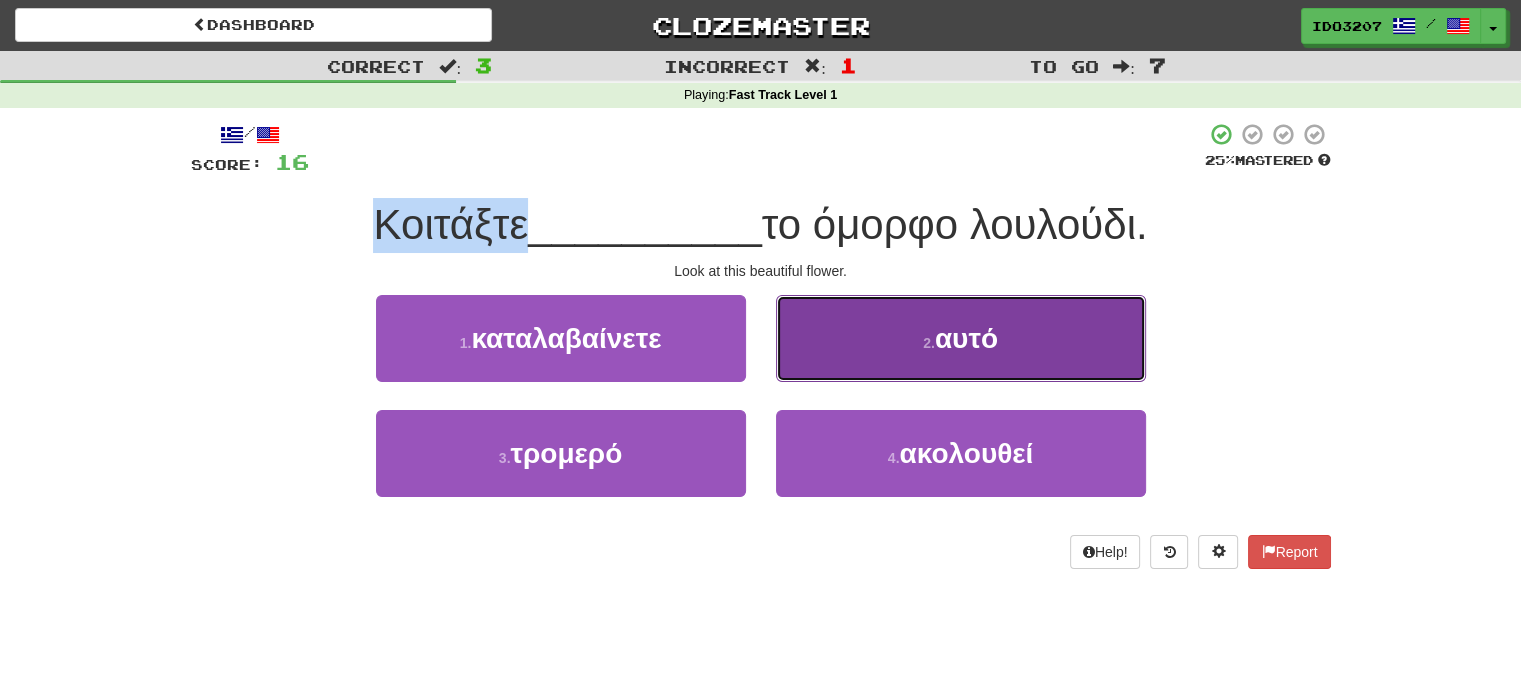 click on "2 .  αυτό" at bounding box center (961, 338) 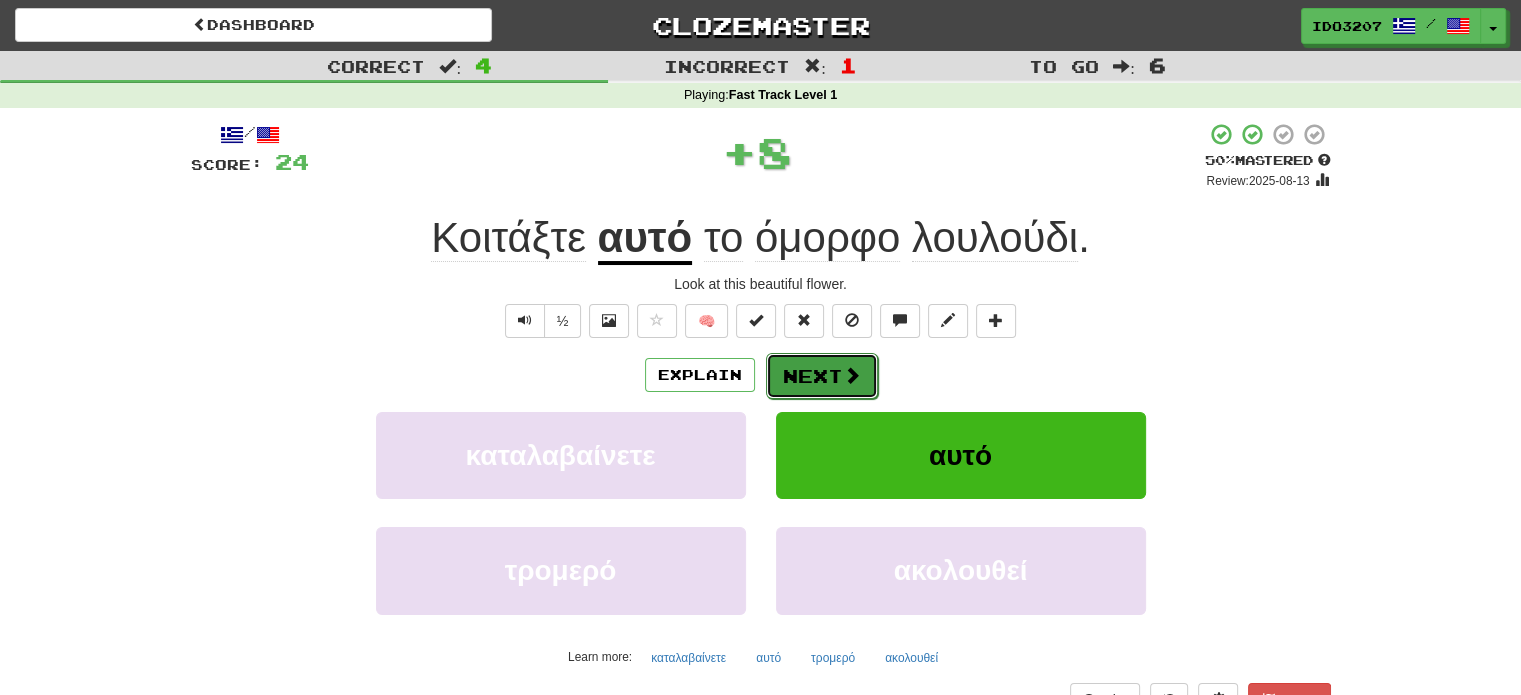 click on "Next" at bounding box center (822, 376) 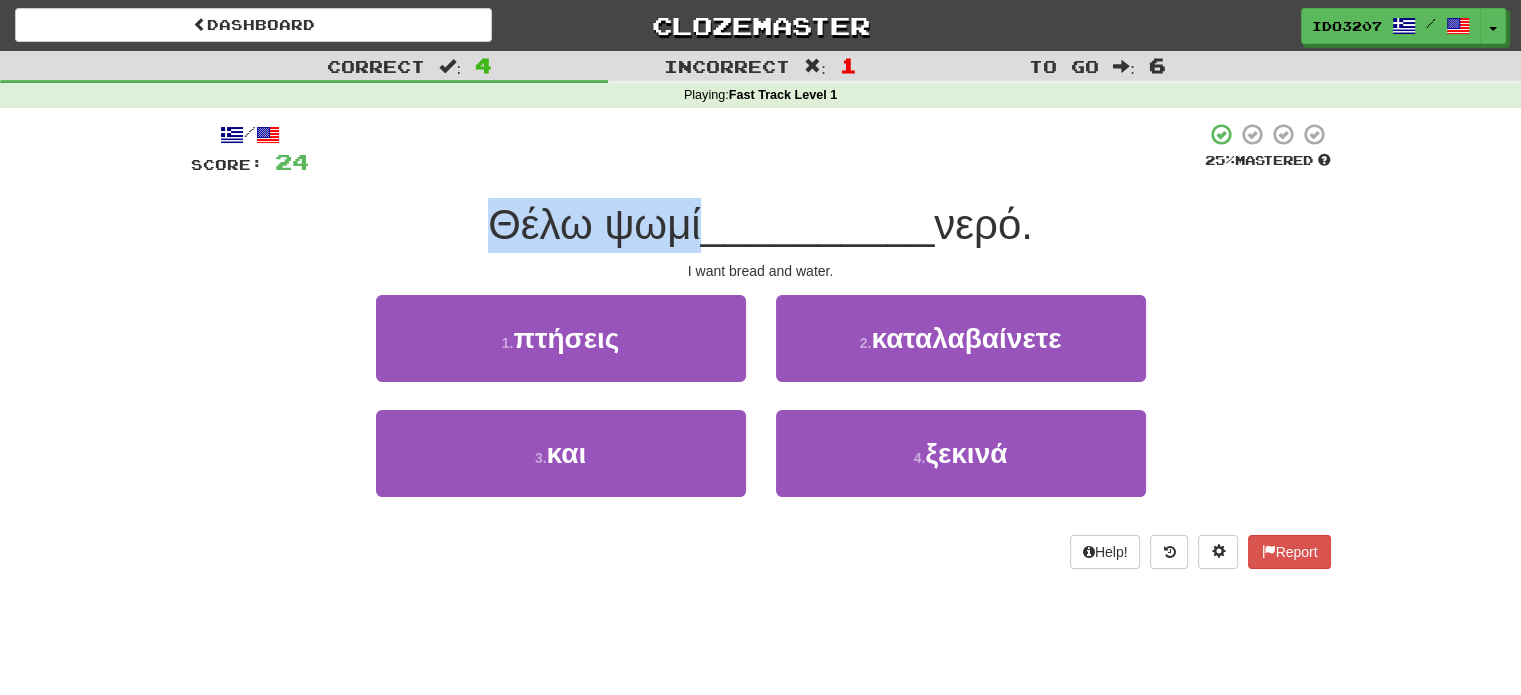drag, startPoint x: 468, startPoint y: 235, endPoint x: 702, endPoint y: 228, distance: 234.10468 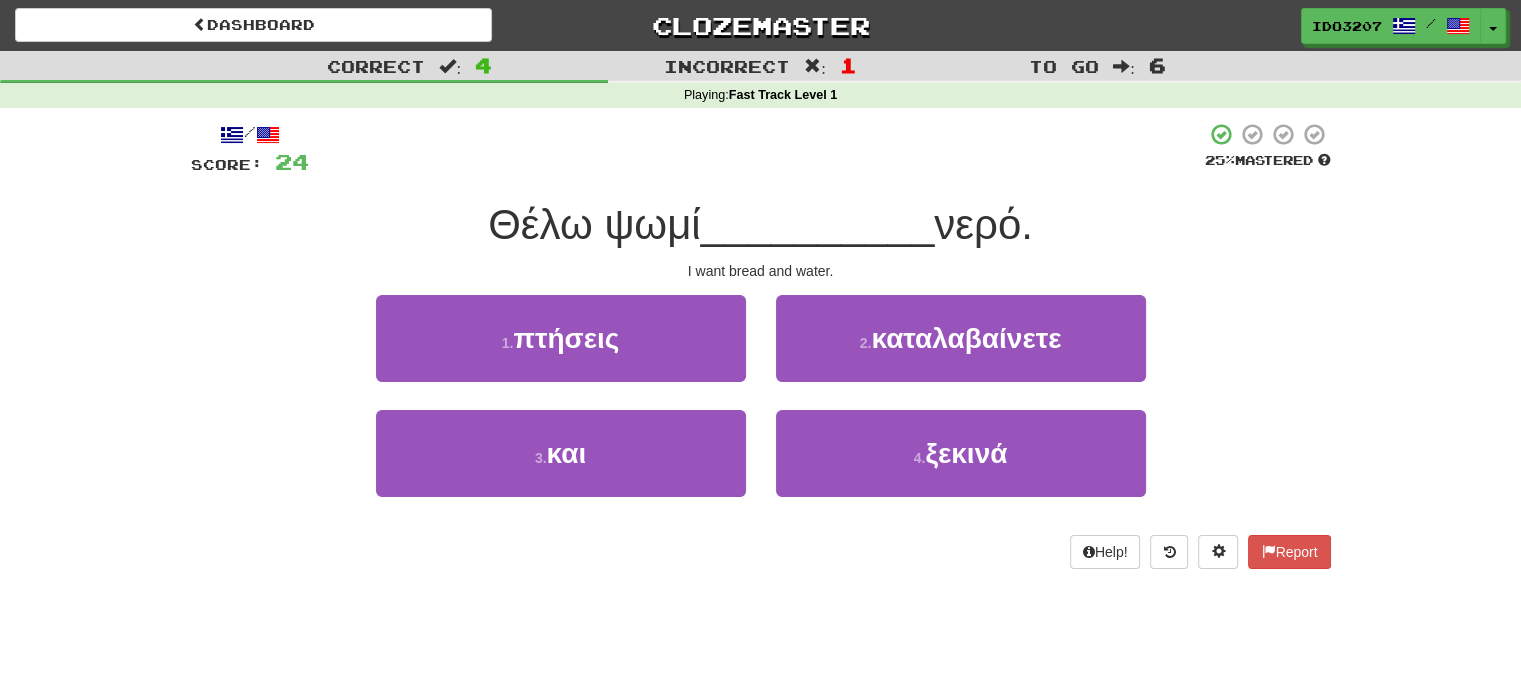 click on "Θέλω ψωμί  __________  νερό." at bounding box center [761, 225] 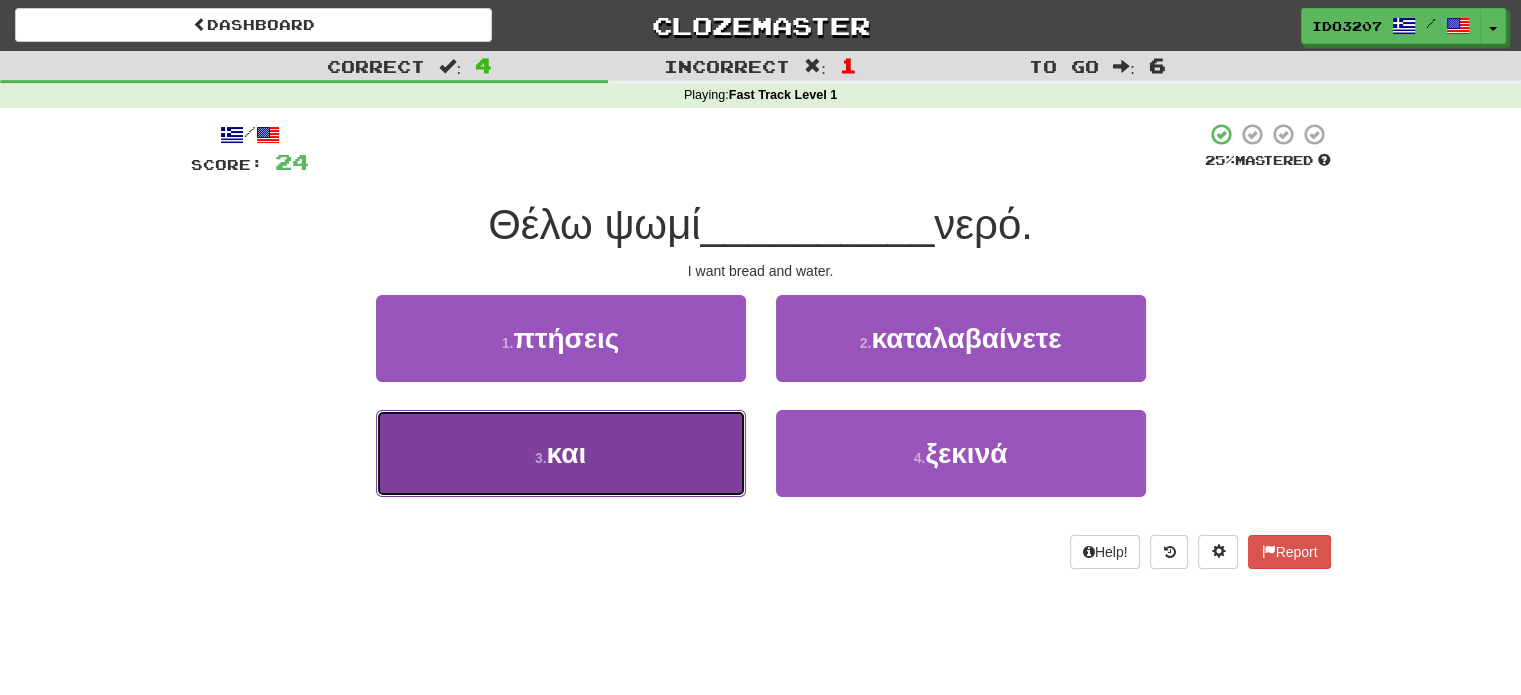 click on "3 .  και" at bounding box center (561, 453) 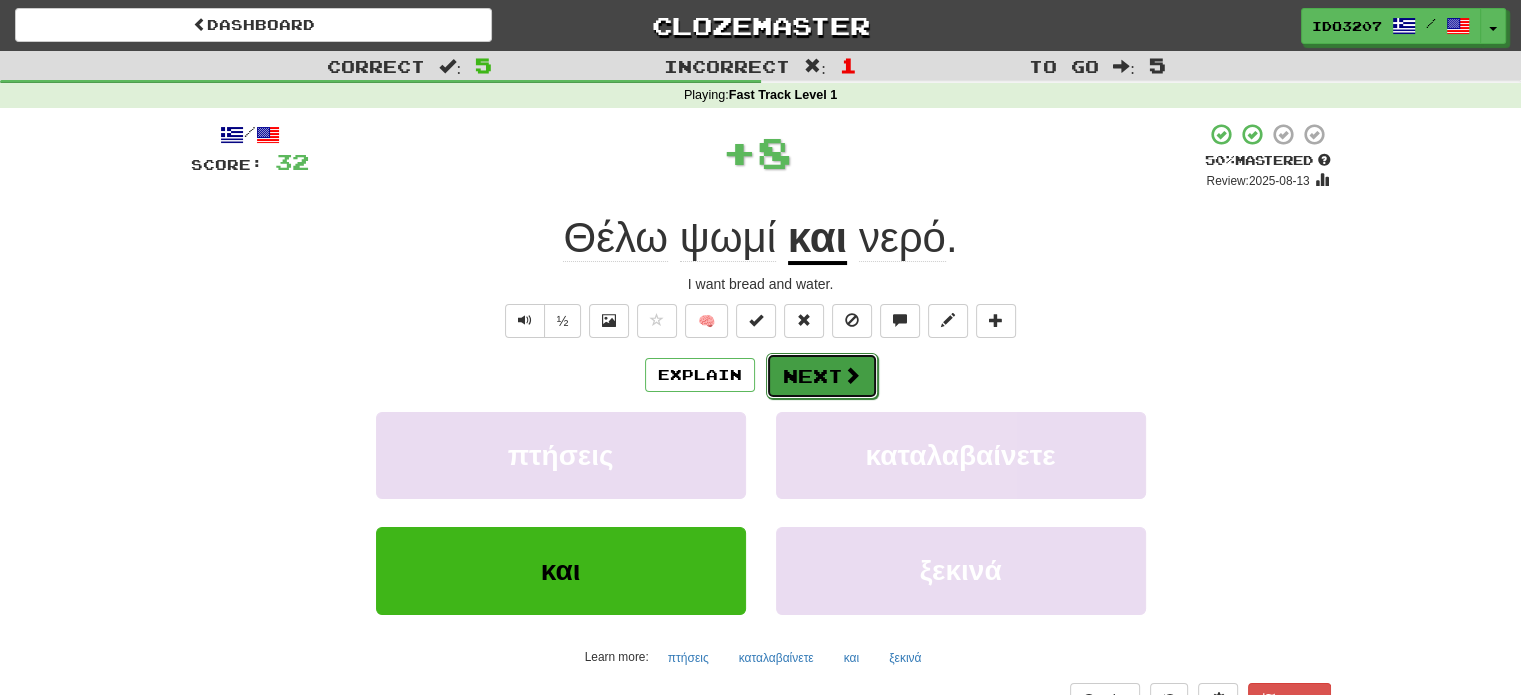 click on "Next" at bounding box center [822, 376] 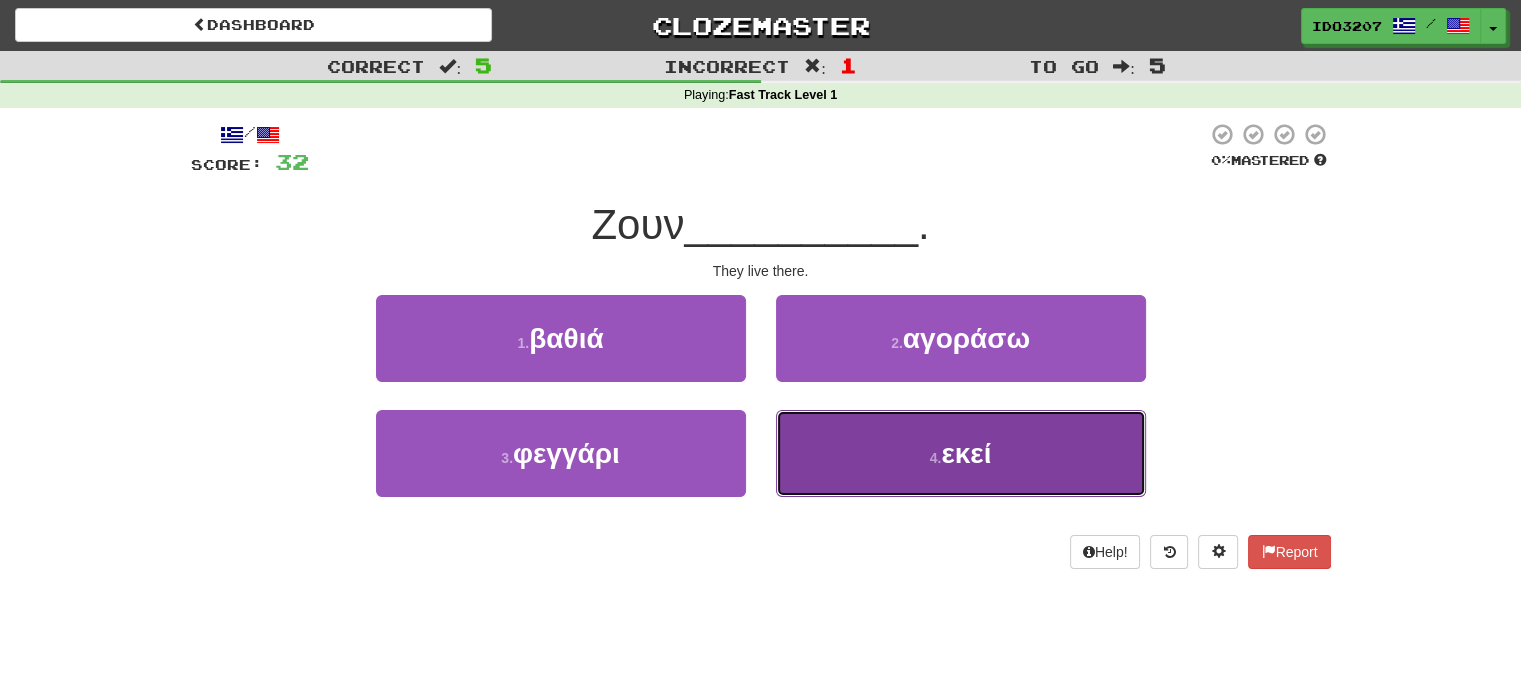 click on "4 .  εκεί" at bounding box center (961, 453) 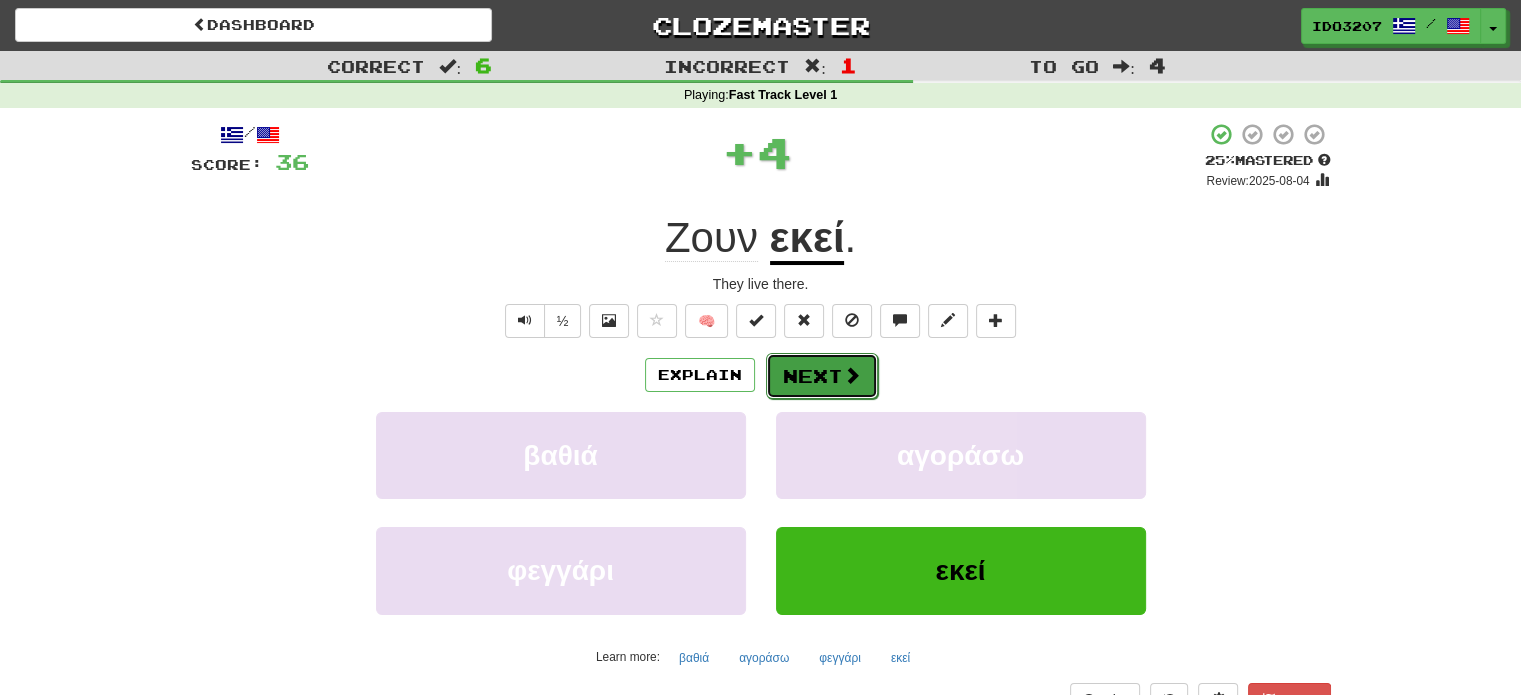 click at bounding box center (852, 375) 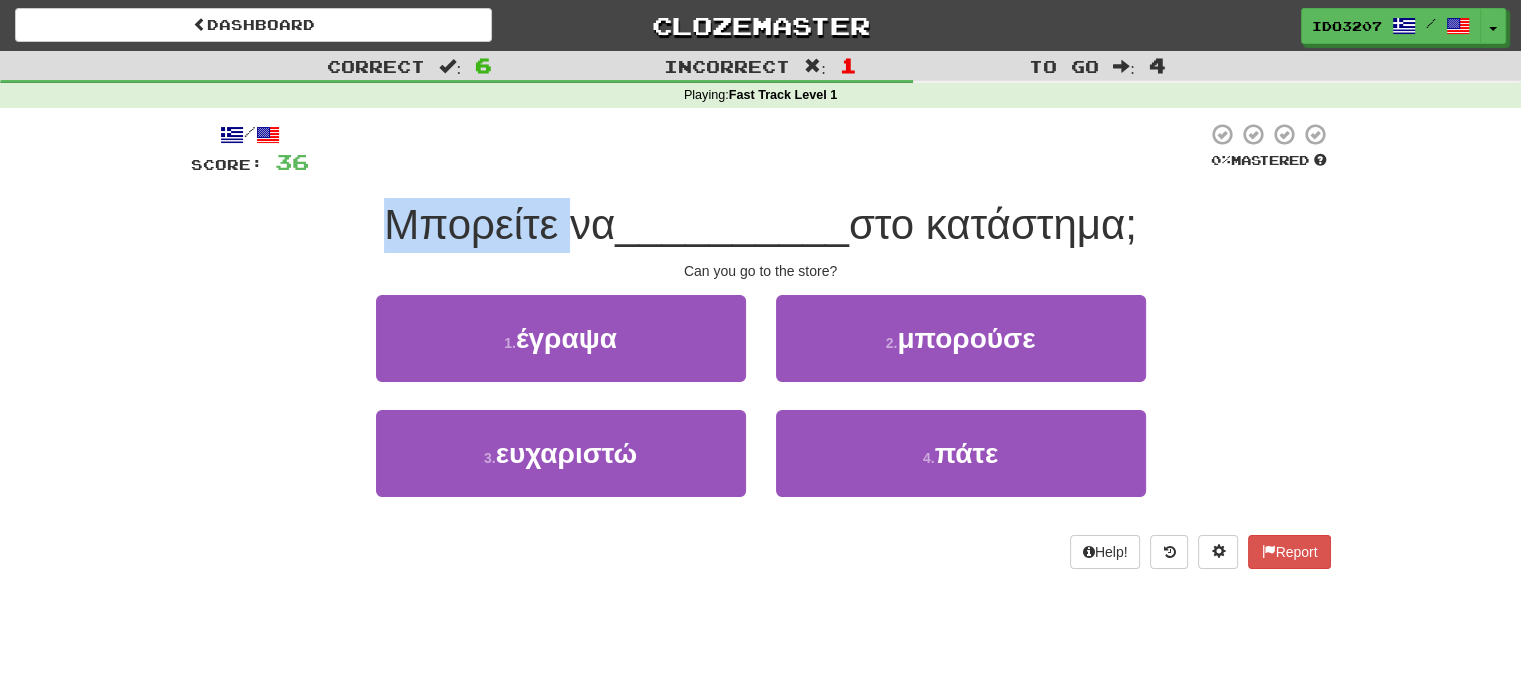 drag, startPoint x: 376, startPoint y: 219, endPoint x: 576, endPoint y: 231, distance: 200.35968 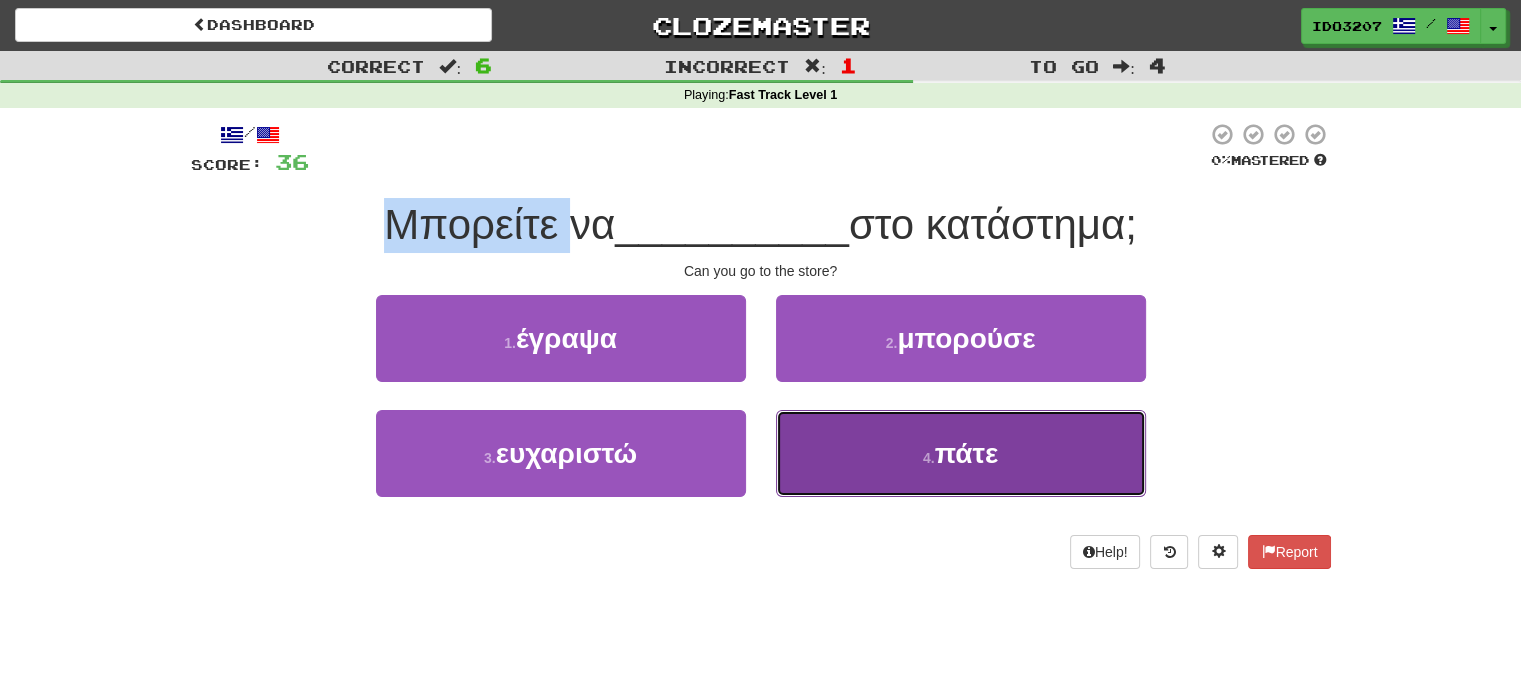 click on "4 .  πάτε" at bounding box center [961, 453] 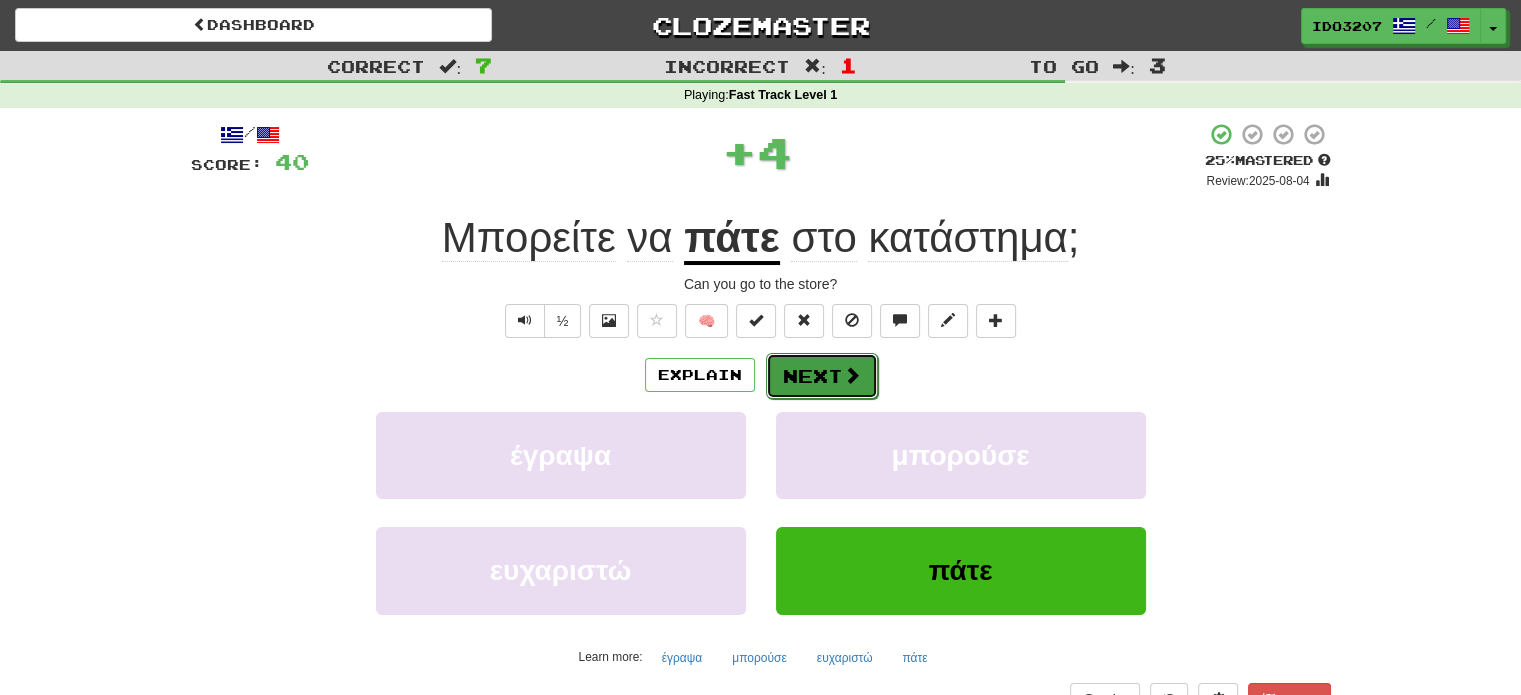 click on "Next" at bounding box center [822, 376] 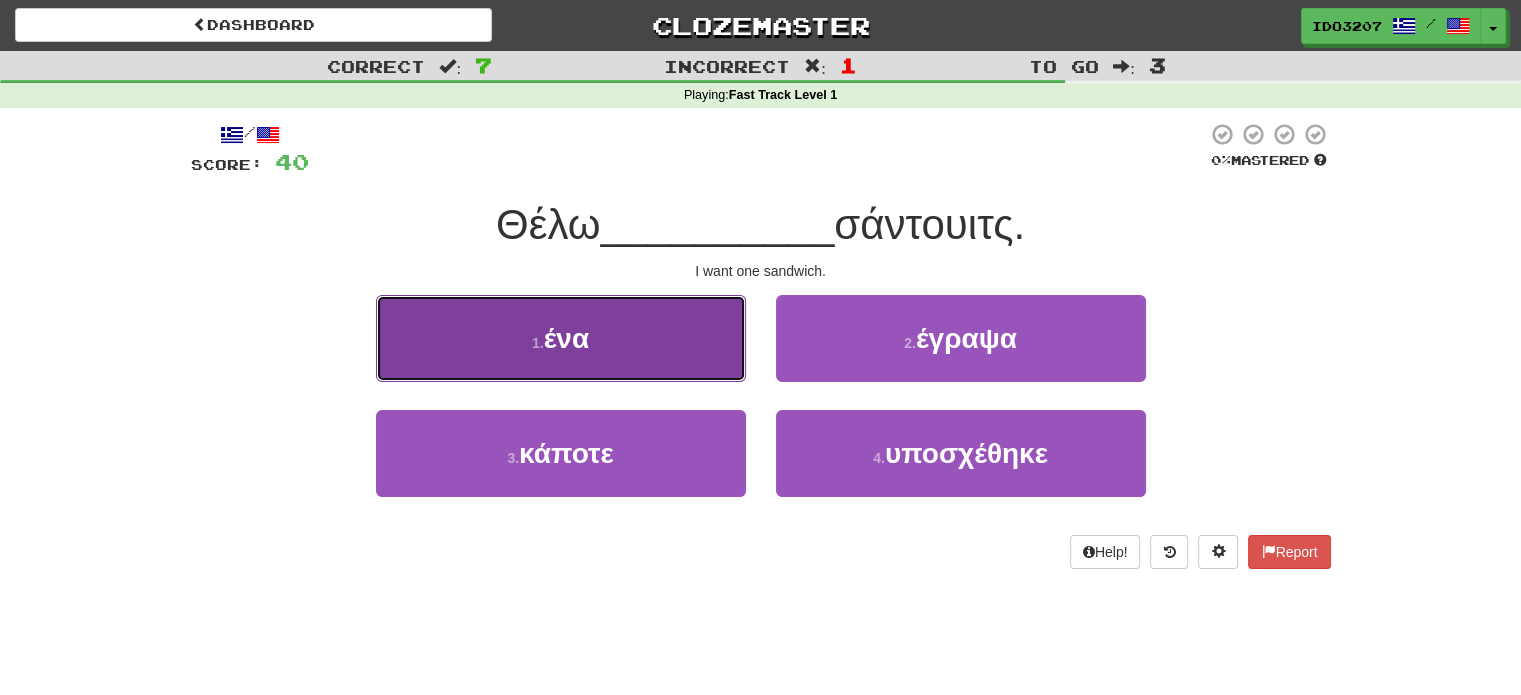 click on "ένα" at bounding box center (566, 338) 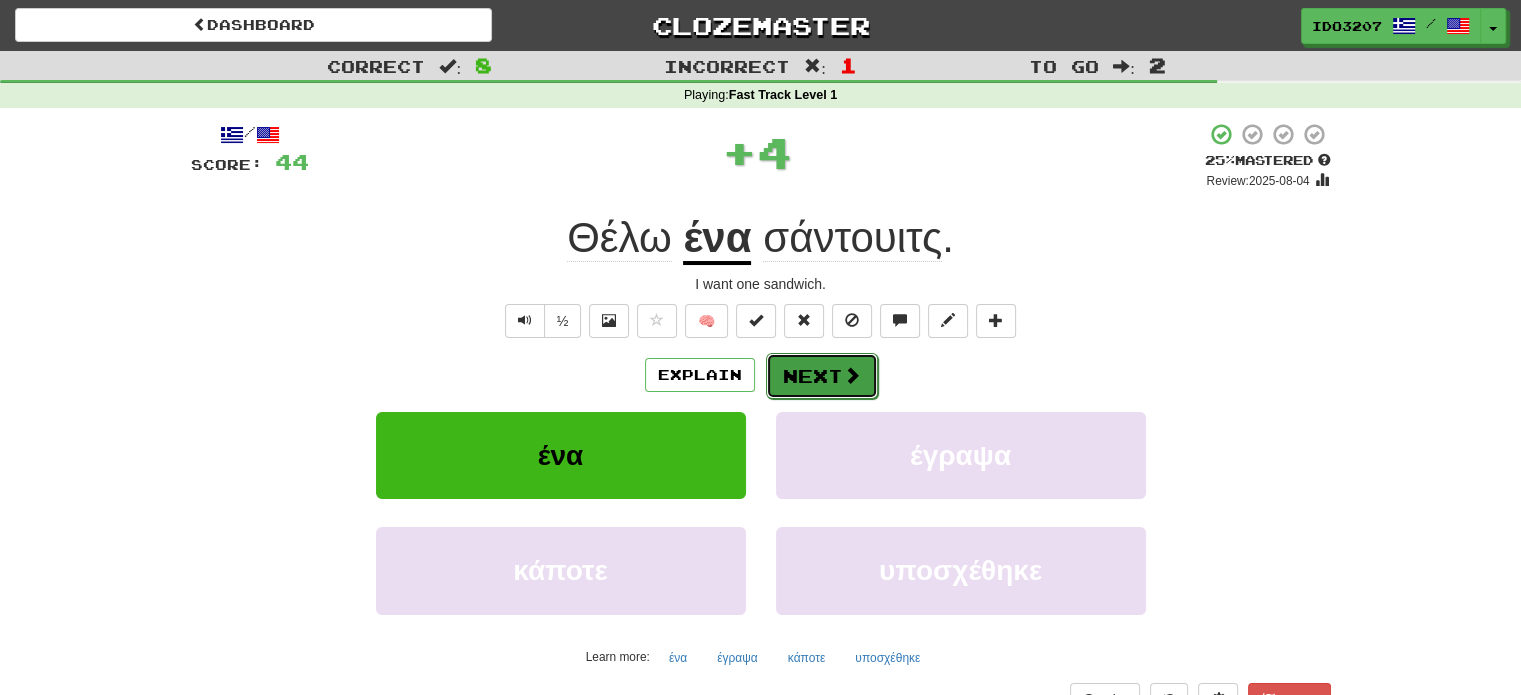 click on "Next" at bounding box center (822, 376) 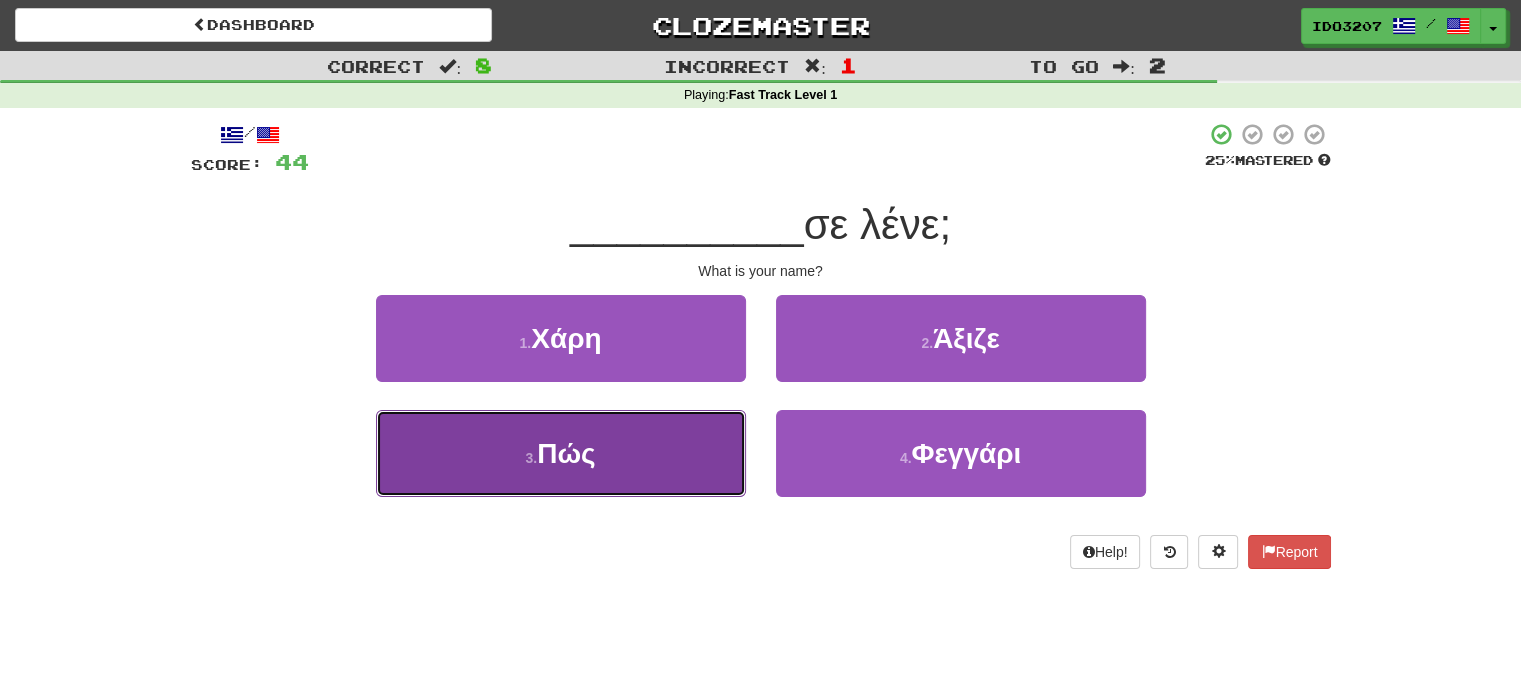 click on "3 .  Πώς" at bounding box center [561, 453] 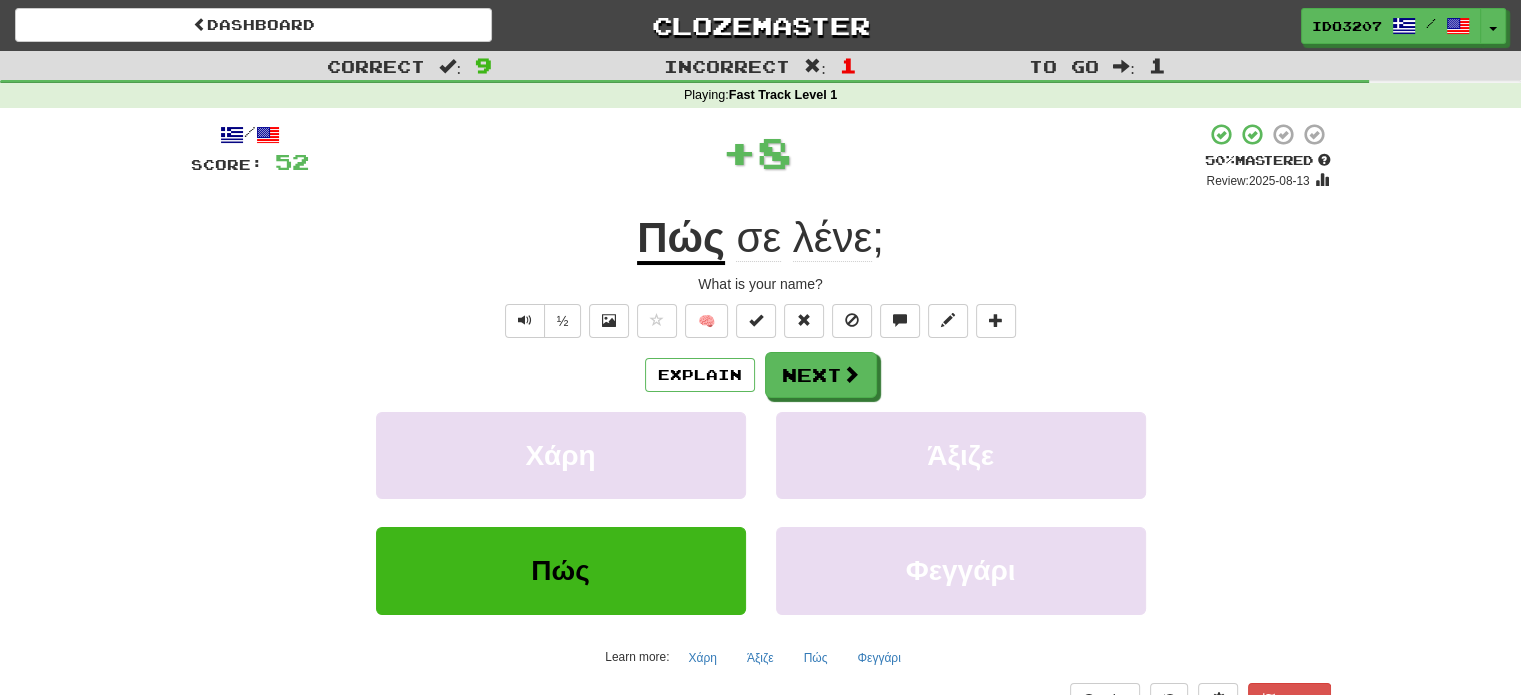 click on "λένε" at bounding box center (832, 238) 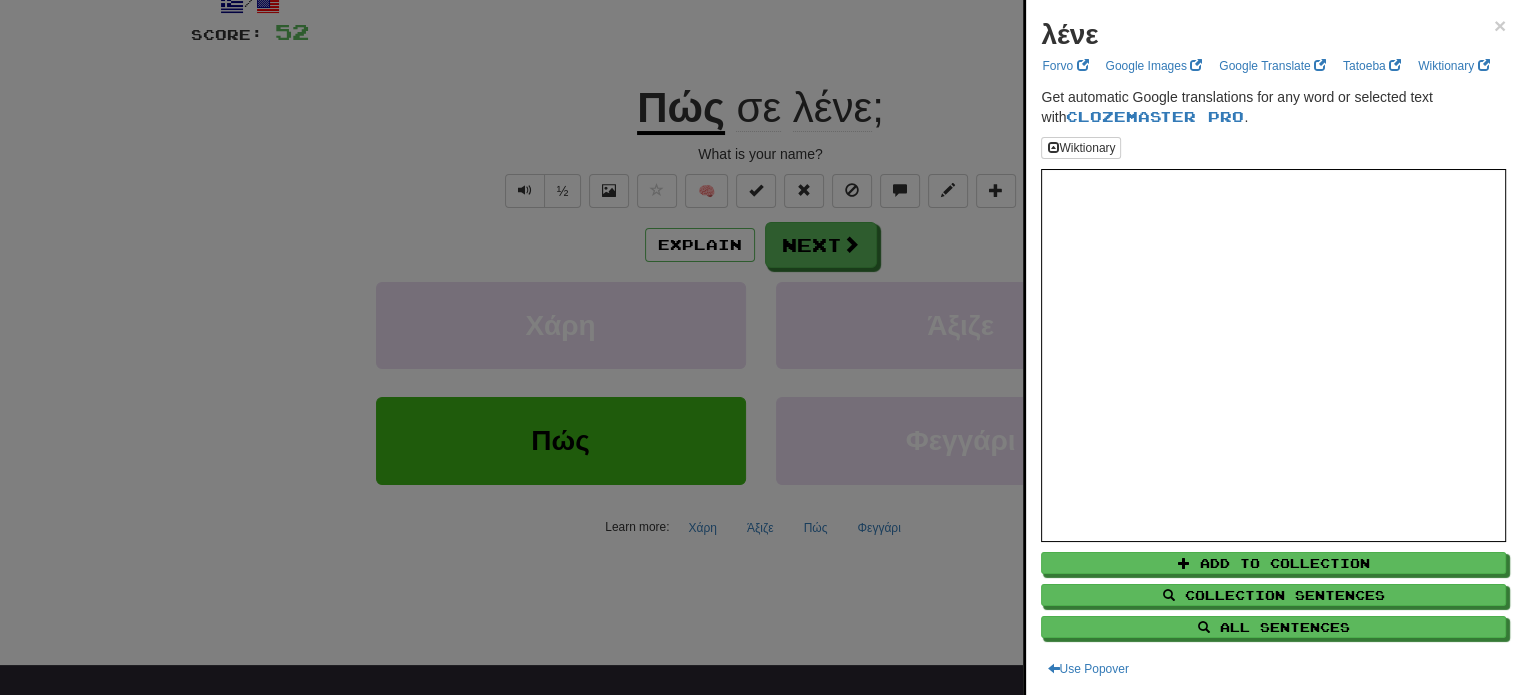 scroll, scrollTop: 133, scrollLeft: 0, axis: vertical 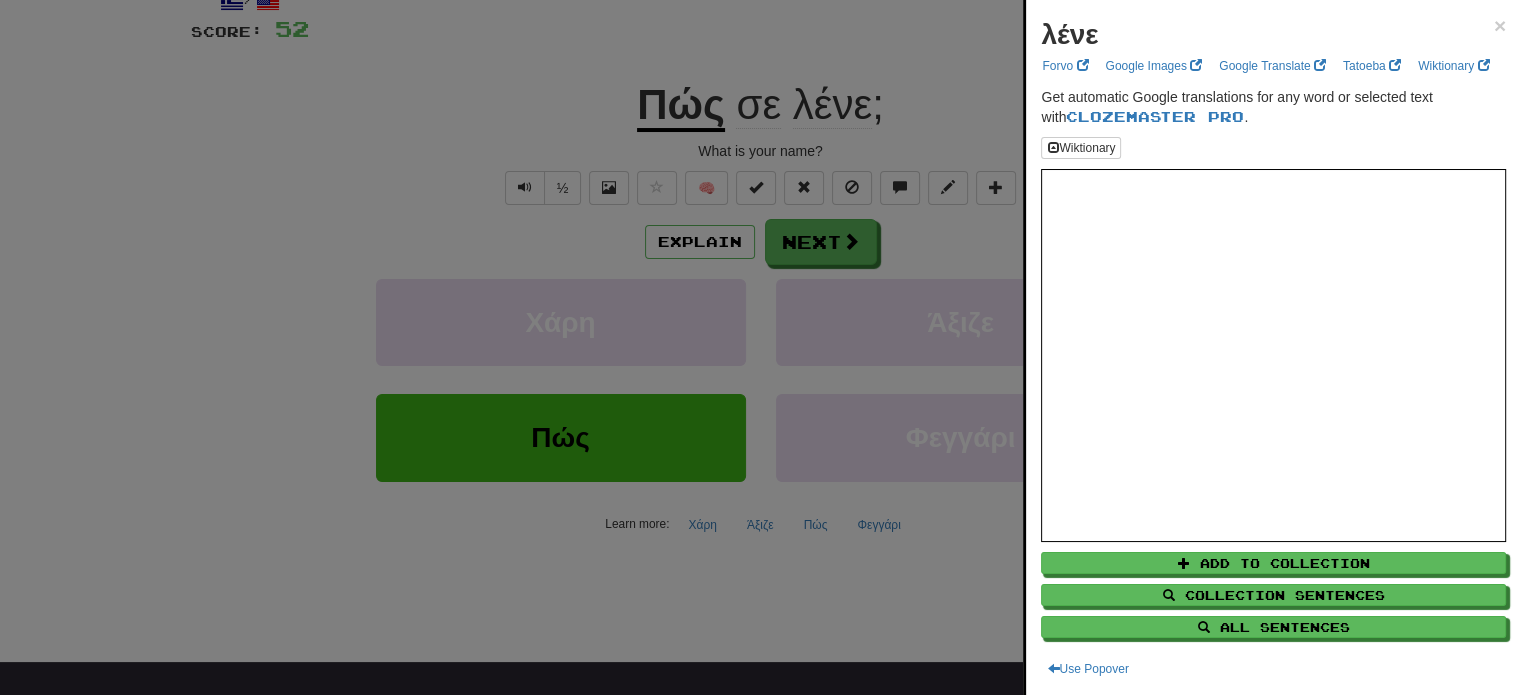 click at bounding box center [760, 347] 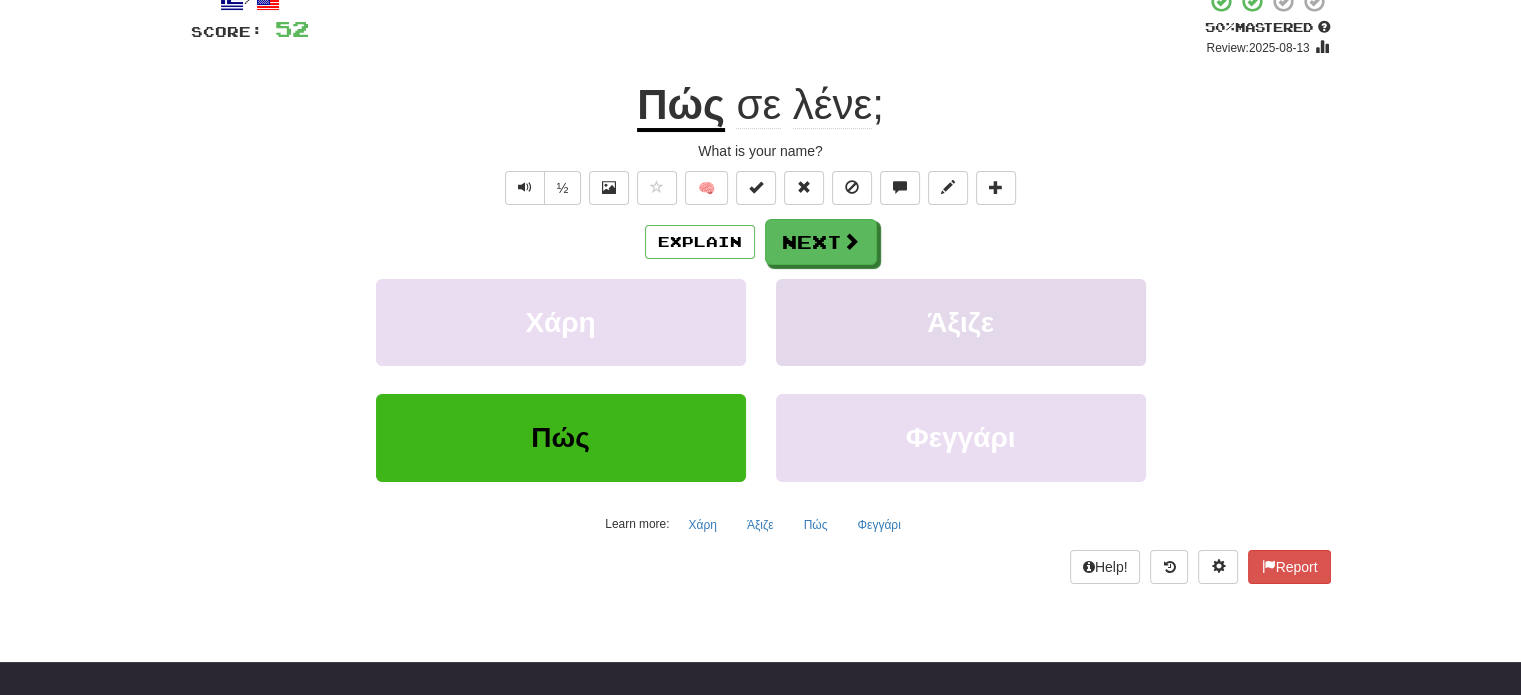 scroll, scrollTop: 0, scrollLeft: 0, axis: both 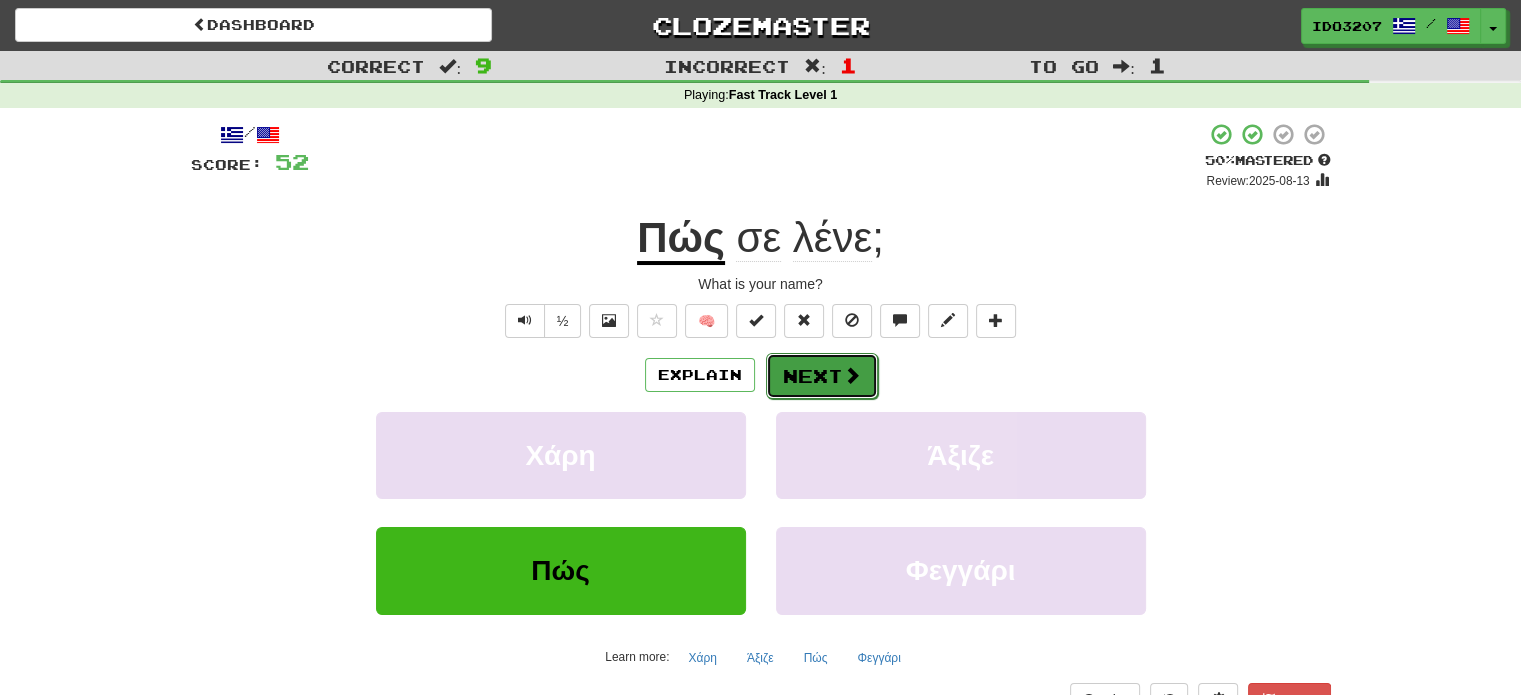 click at bounding box center (852, 375) 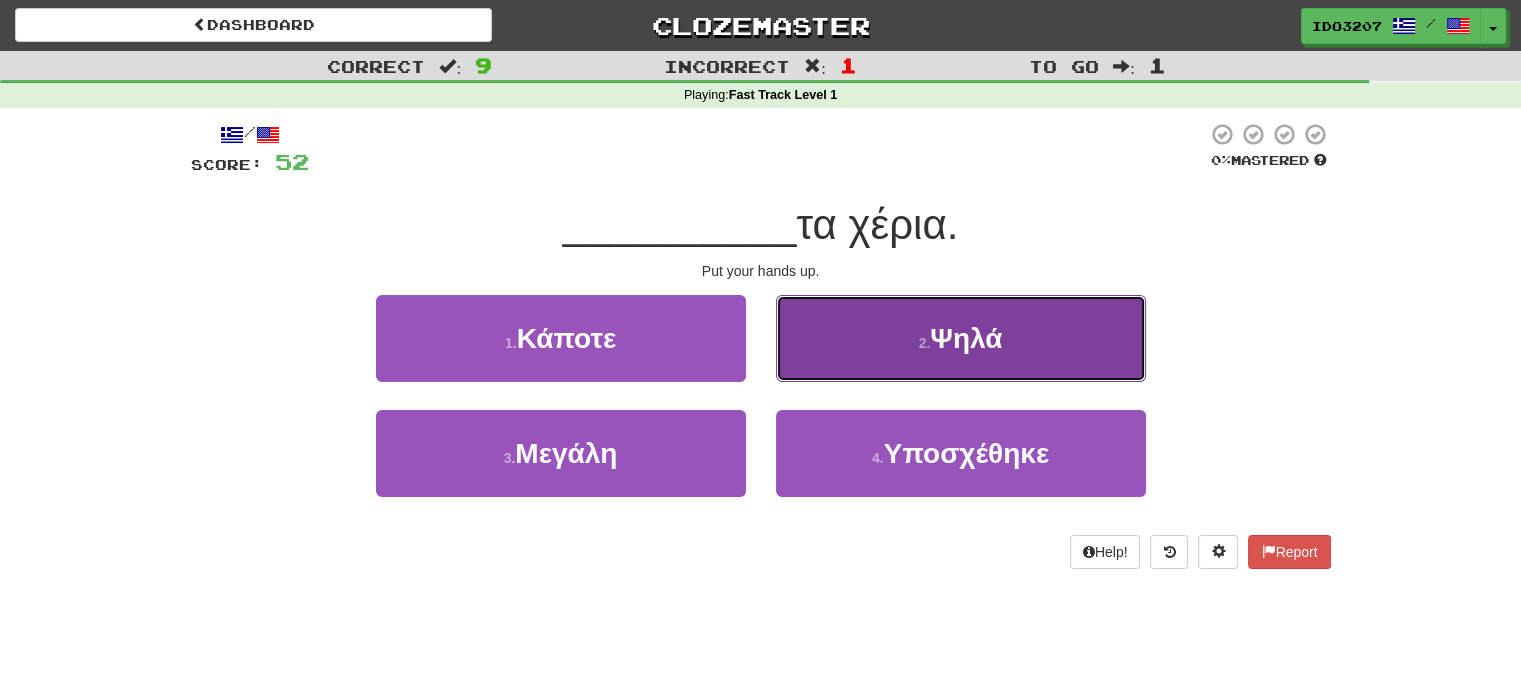 click on "2 .  Ψηλά" at bounding box center [961, 338] 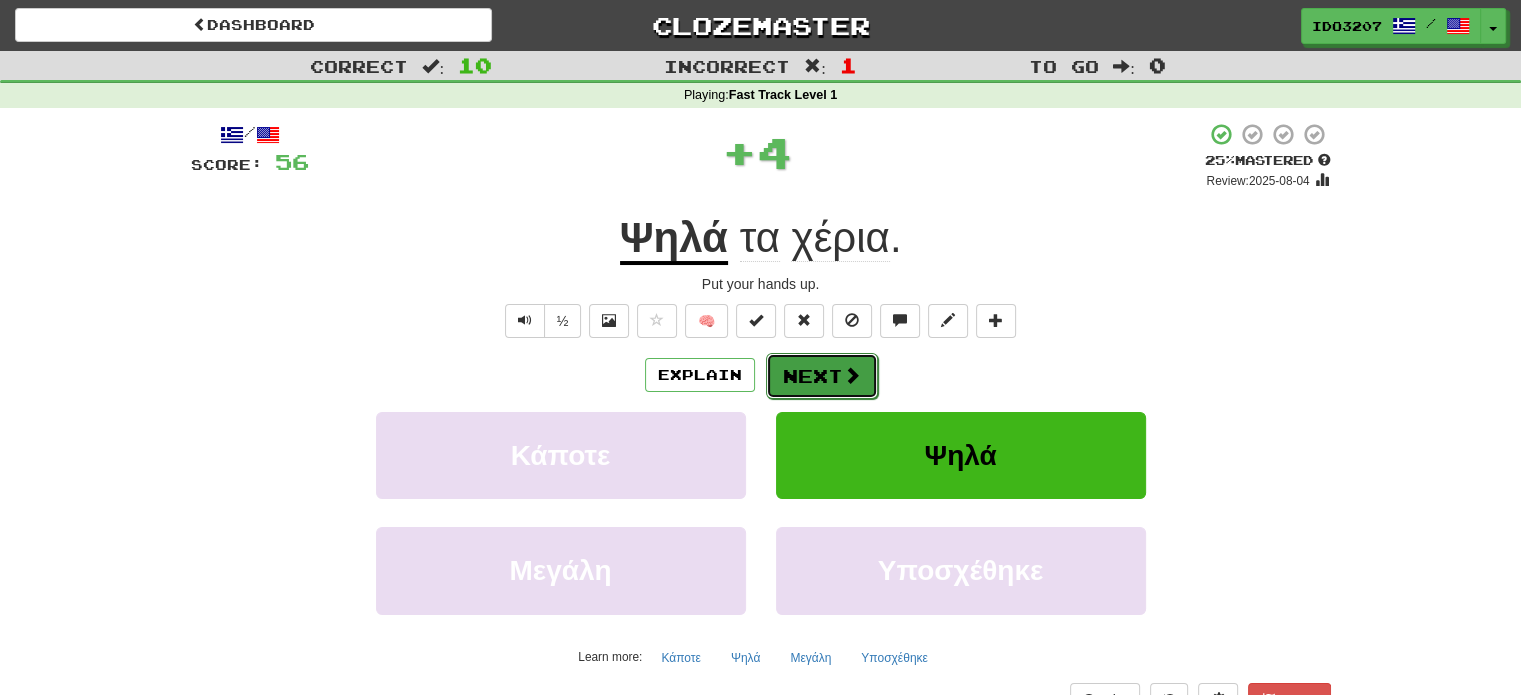 click at bounding box center [852, 375] 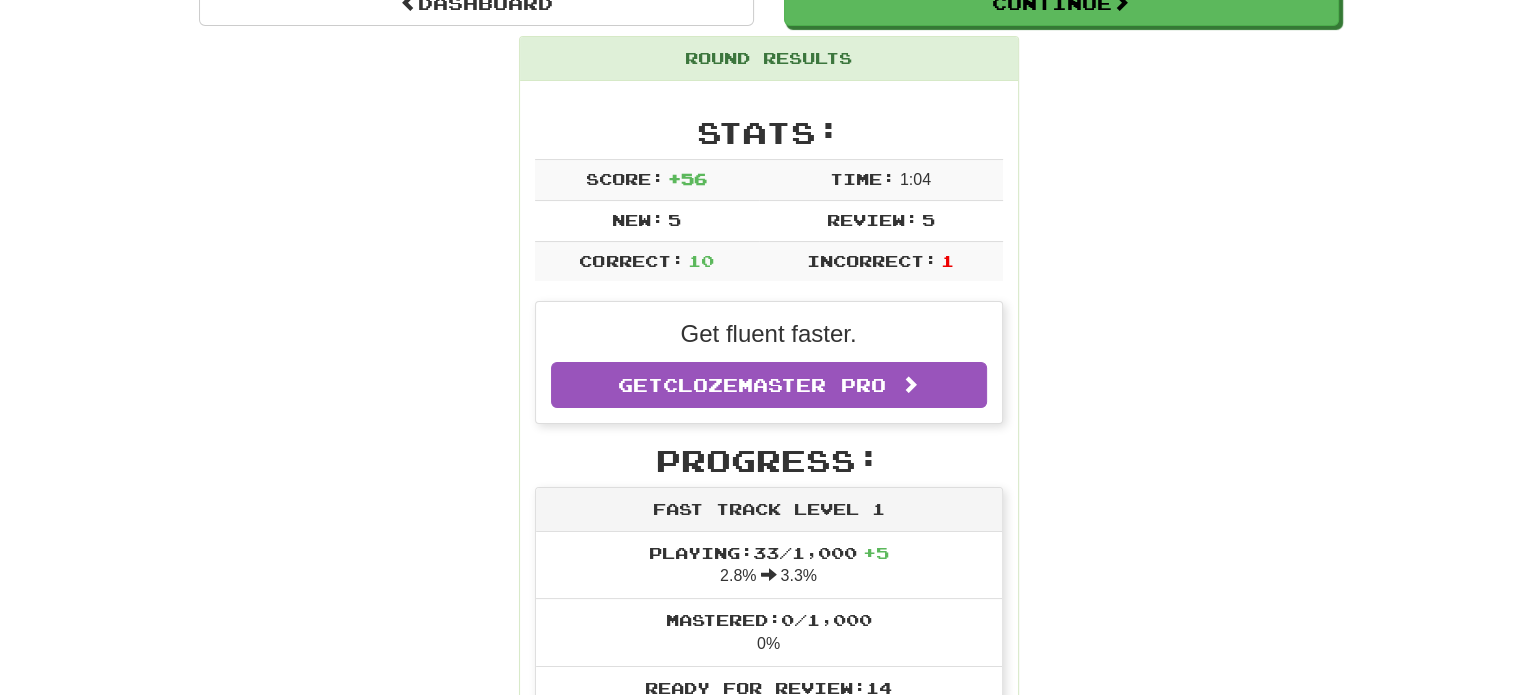 scroll, scrollTop: 0, scrollLeft: 0, axis: both 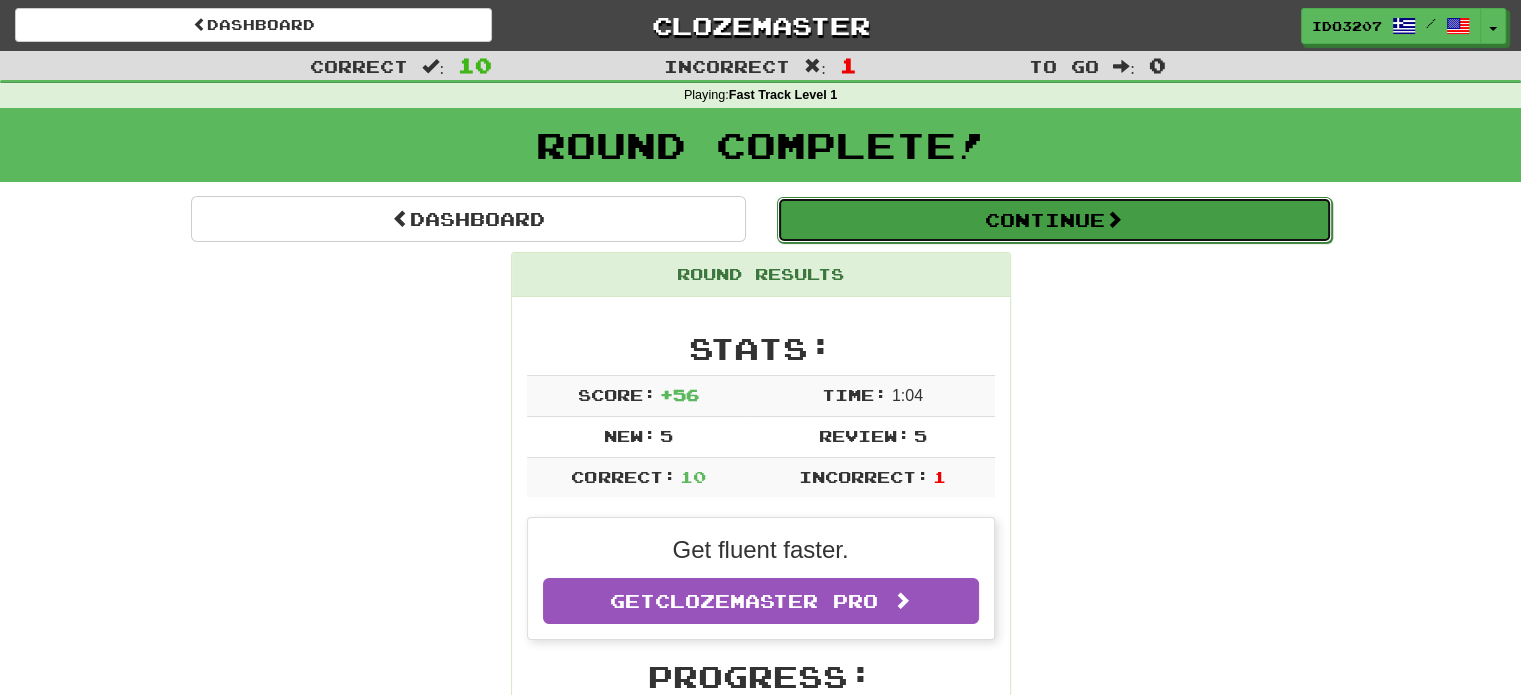 click on "Continue" at bounding box center (1054, 220) 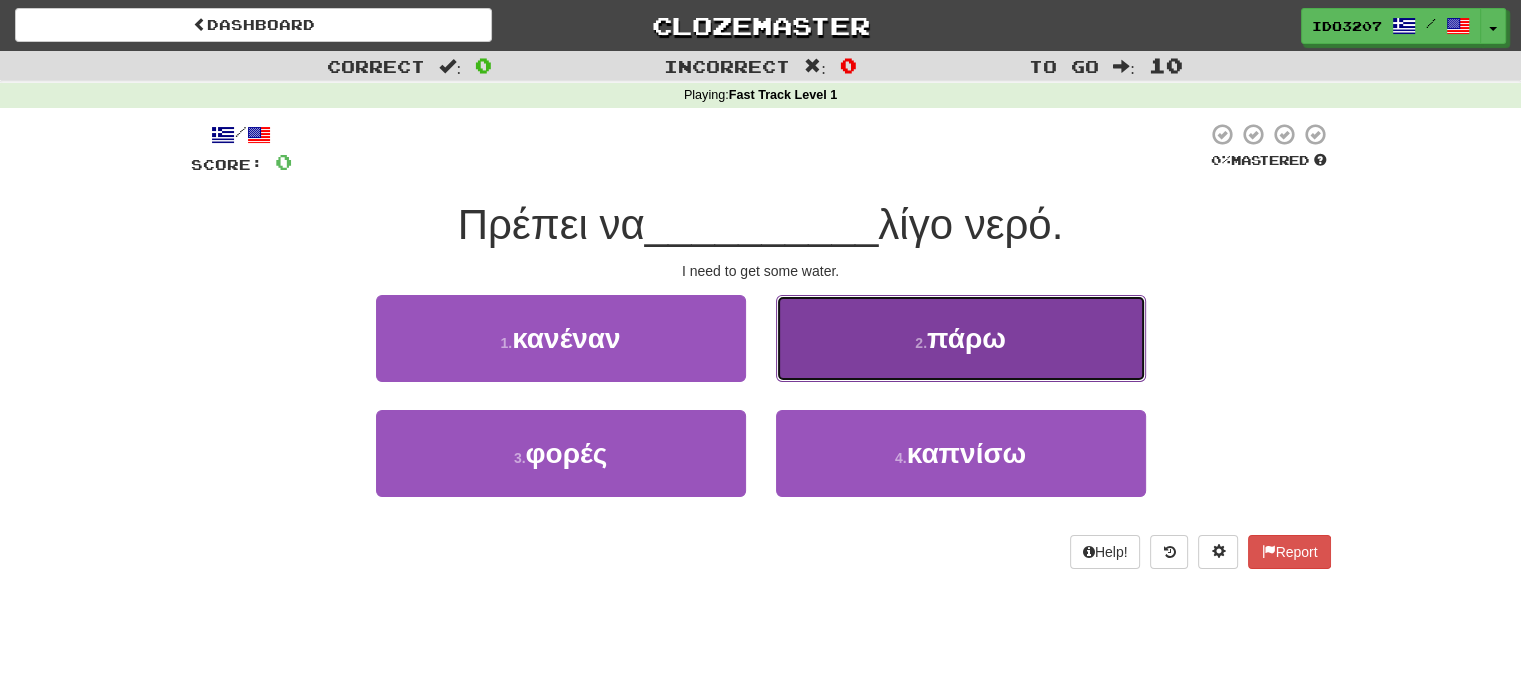 click on "2 .  πάρω" at bounding box center [961, 338] 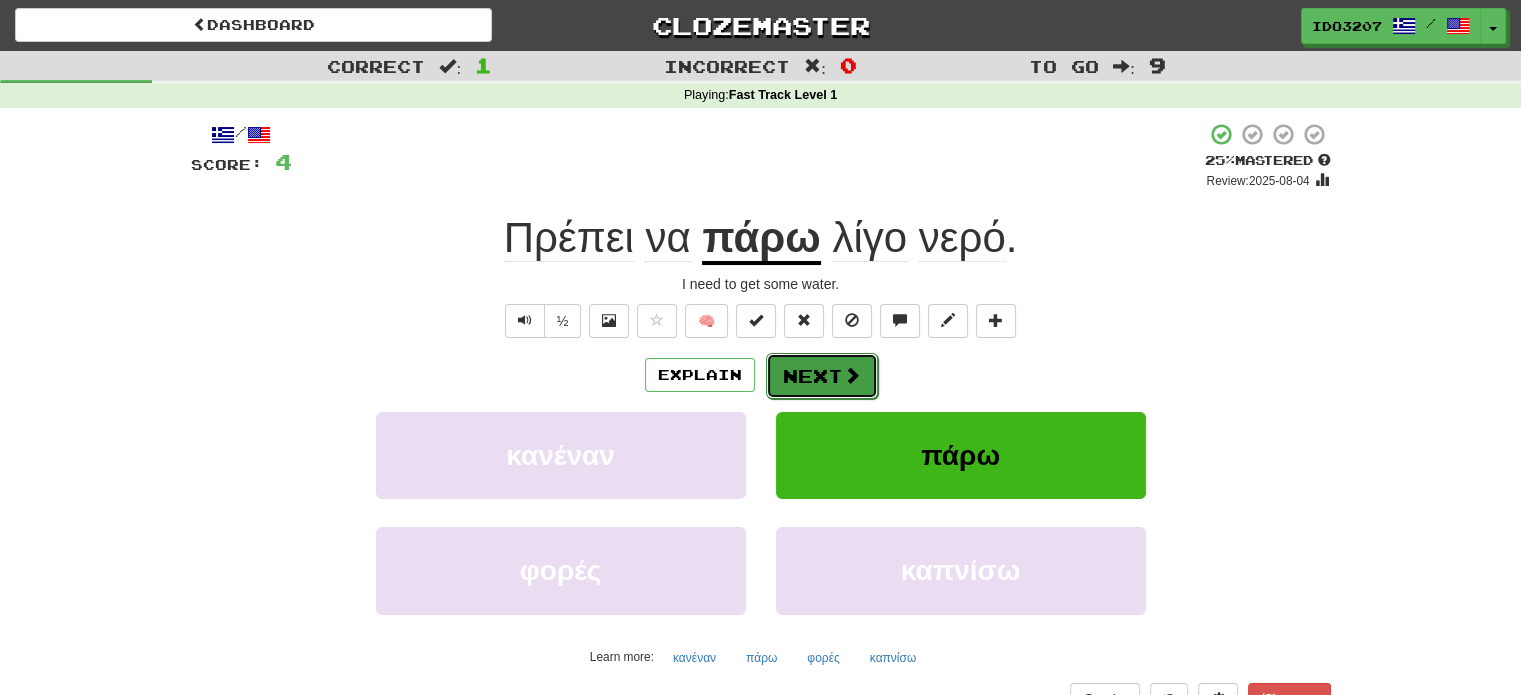 click on "Next" at bounding box center (822, 376) 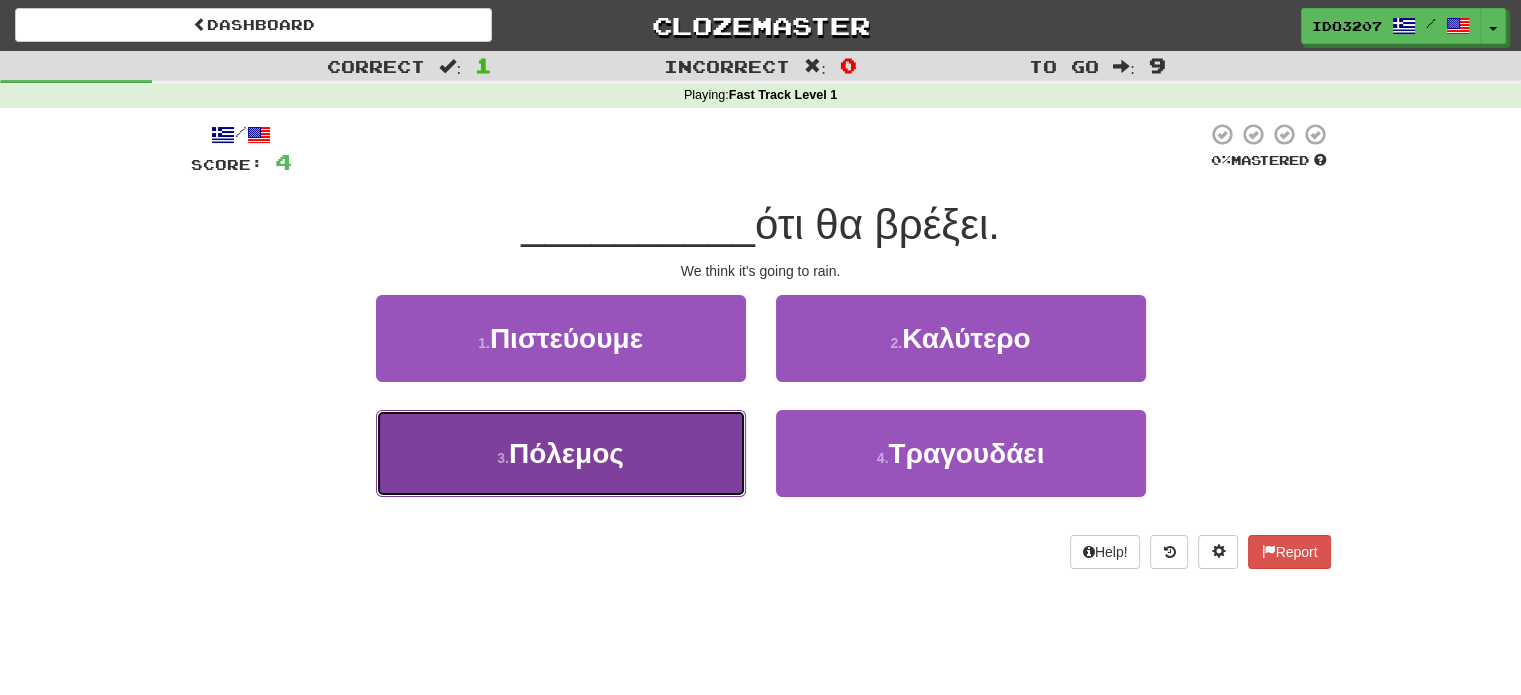 click on "3 .  Πόλεμος" at bounding box center [561, 453] 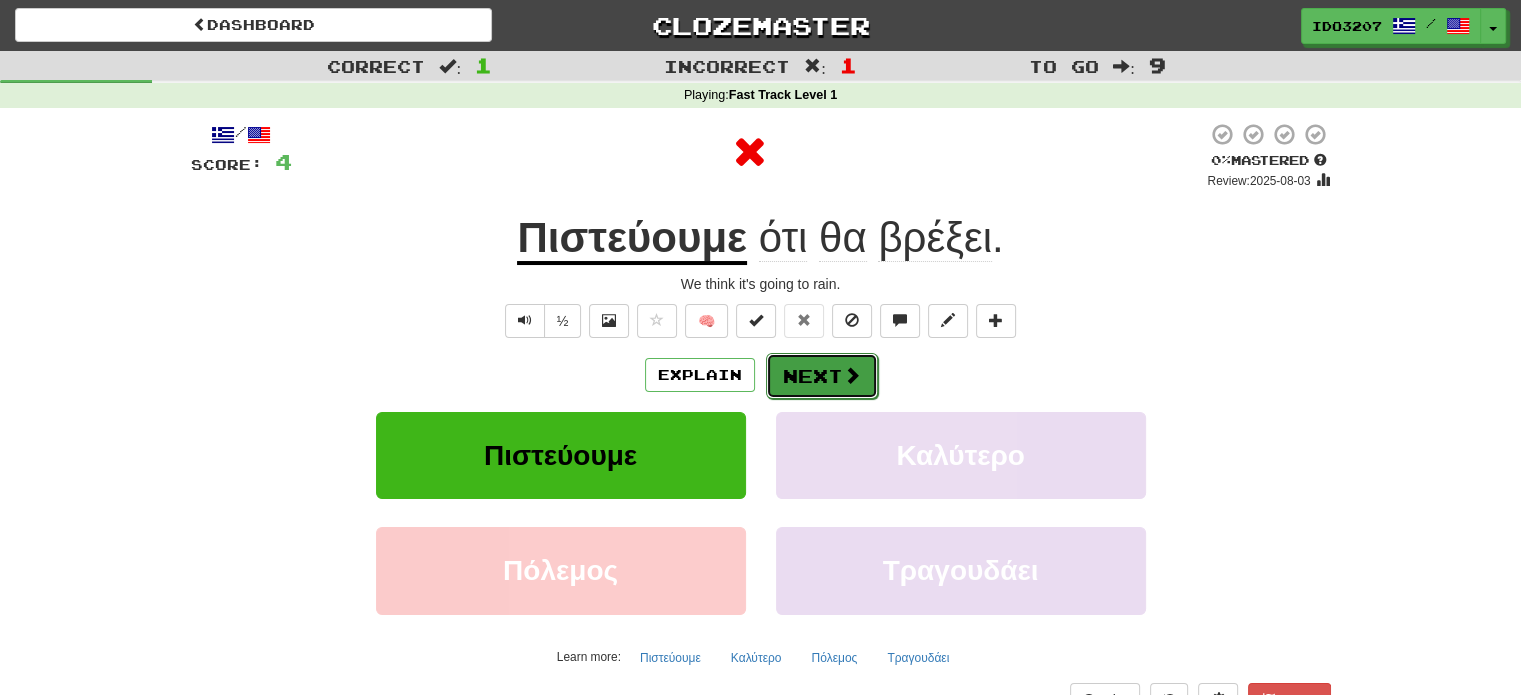 click on "Next" at bounding box center [822, 376] 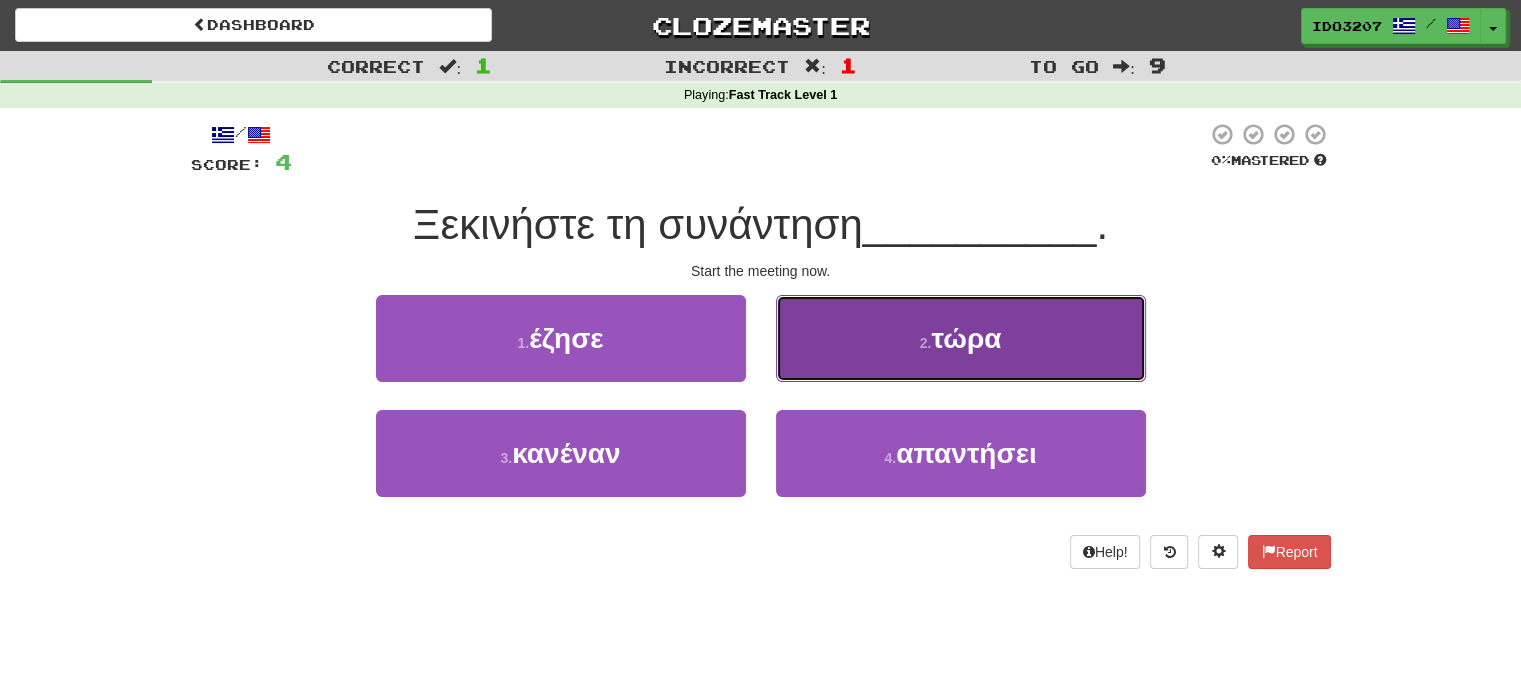 click on "2 .  τώρα" at bounding box center (961, 338) 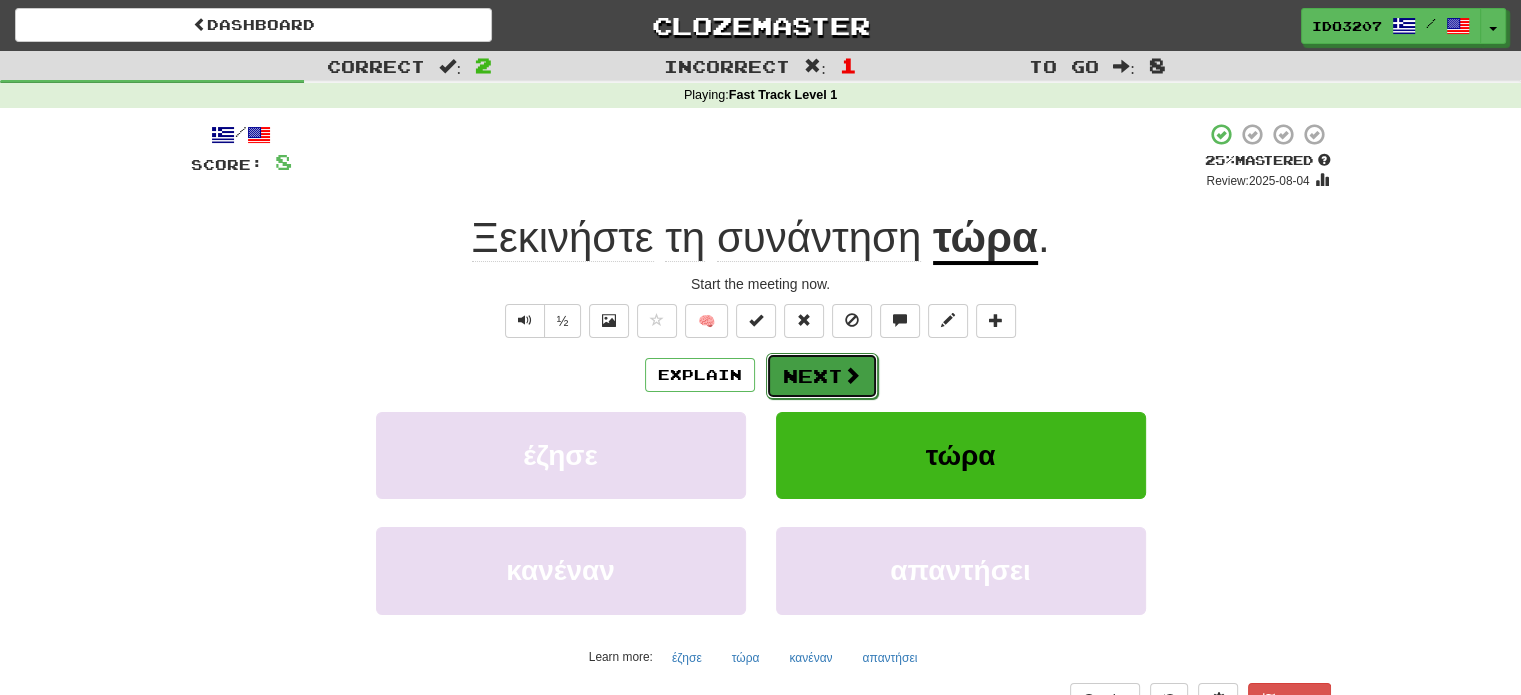 click at bounding box center [852, 375] 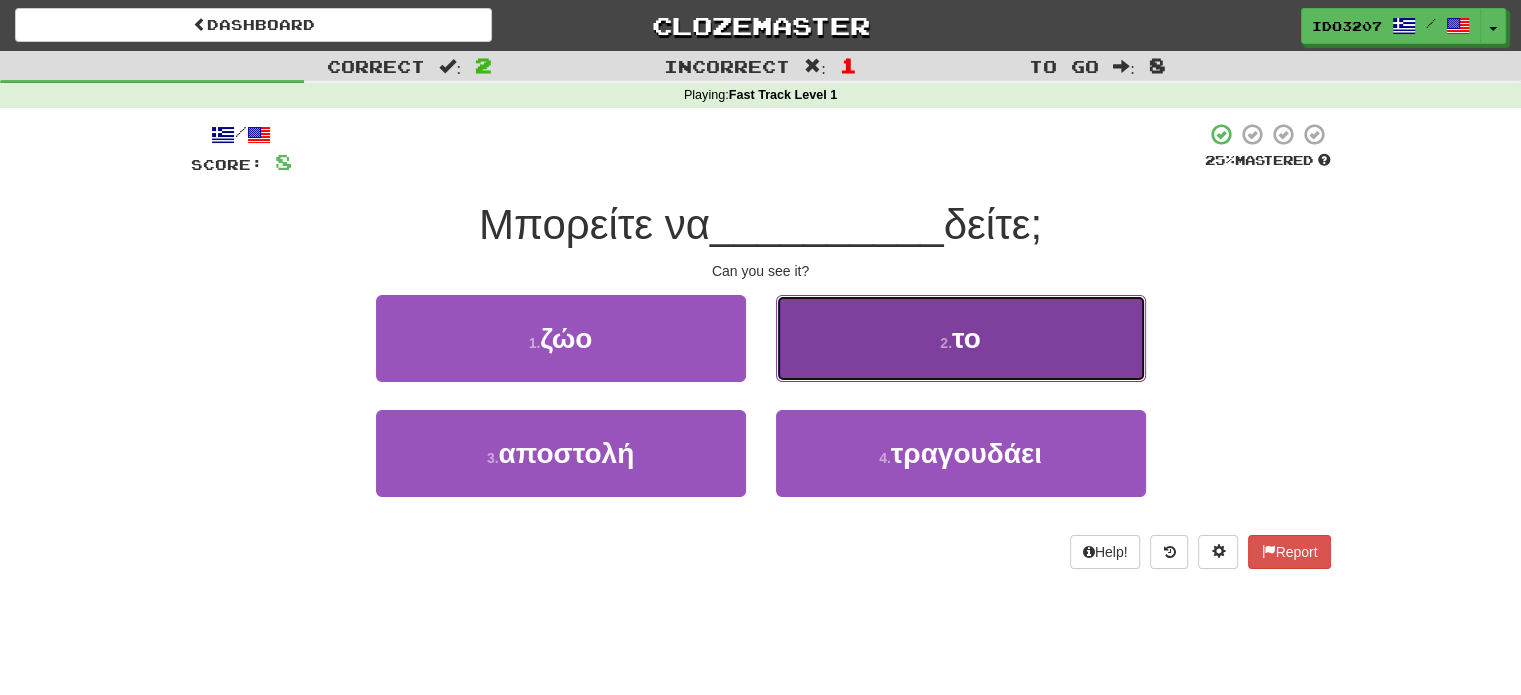 click on "2 .  το" at bounding box center (961, 338) 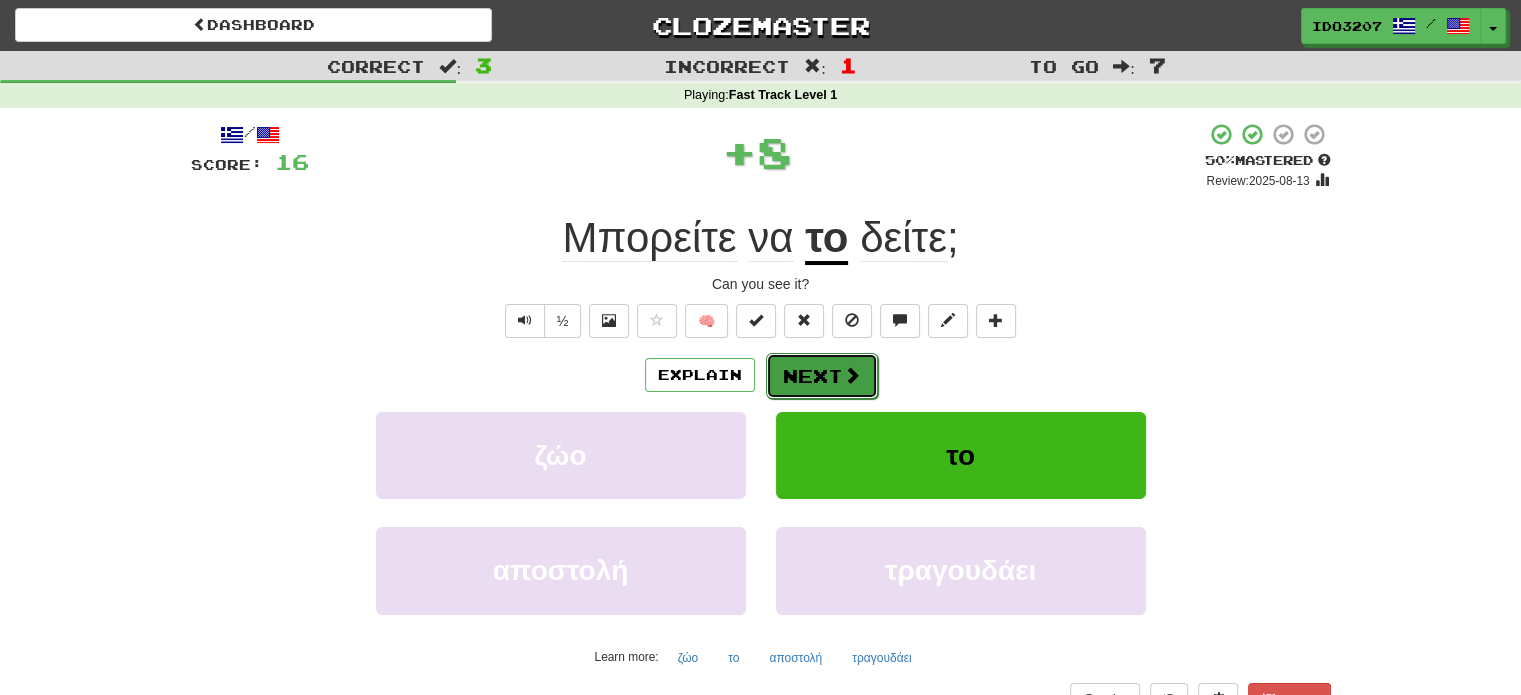 click at bounding box center [852, 375] 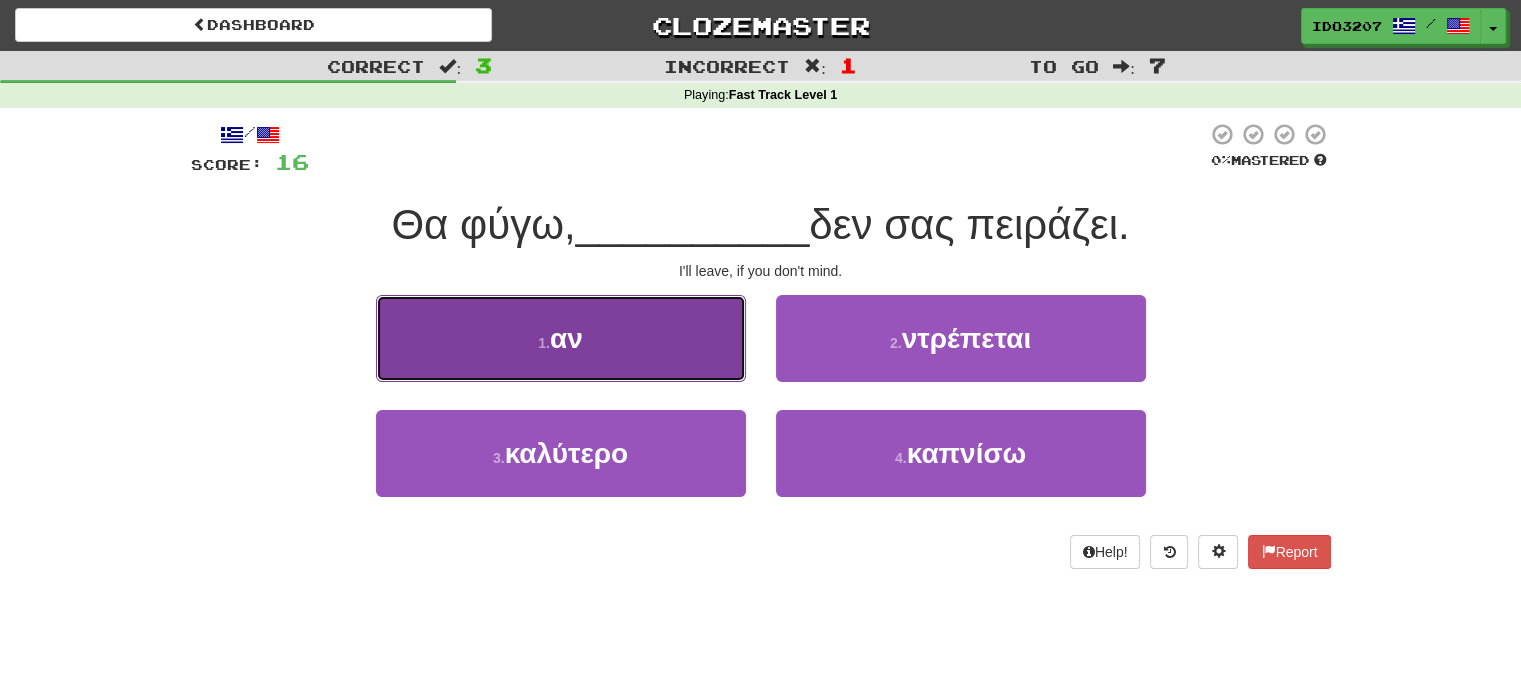 click on "1 .  αν" at bounding box center [561, 338] 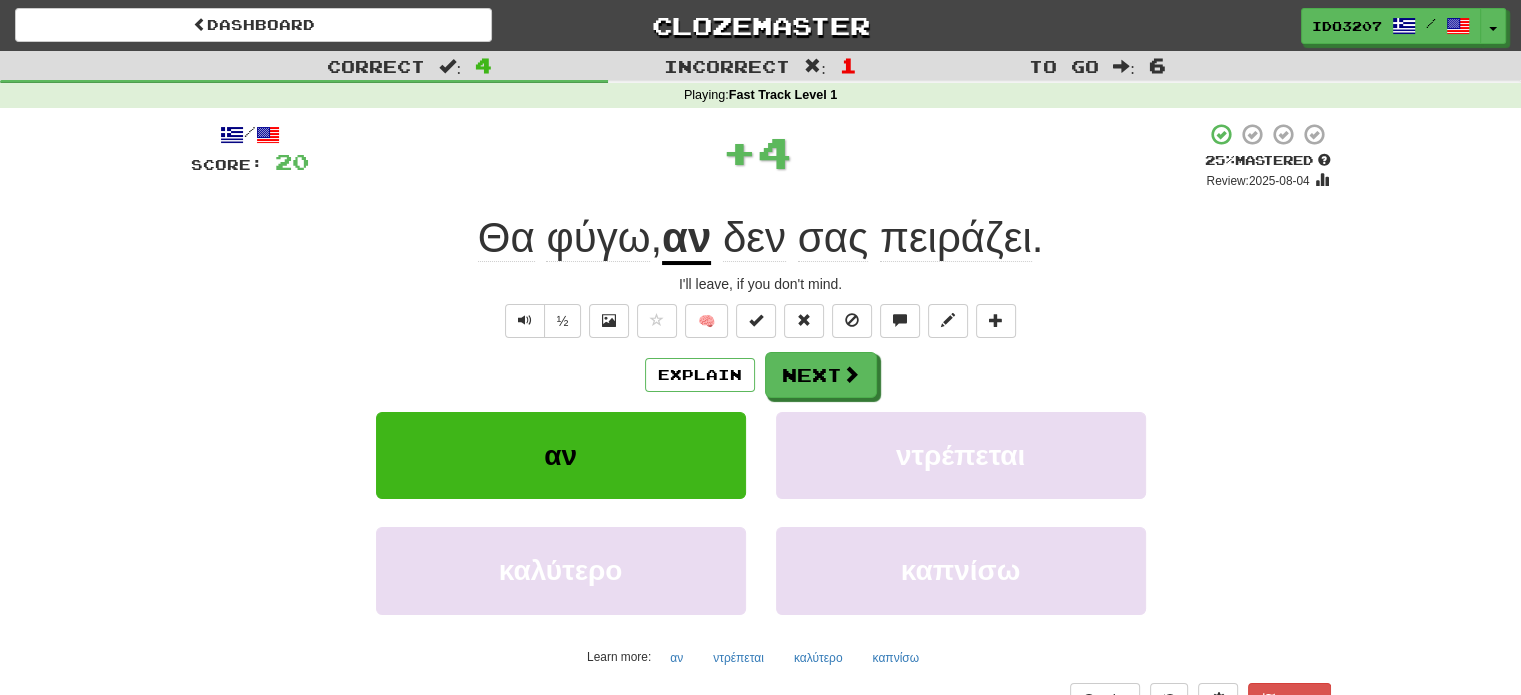 click on "αν" at bounding box center [686, 239] 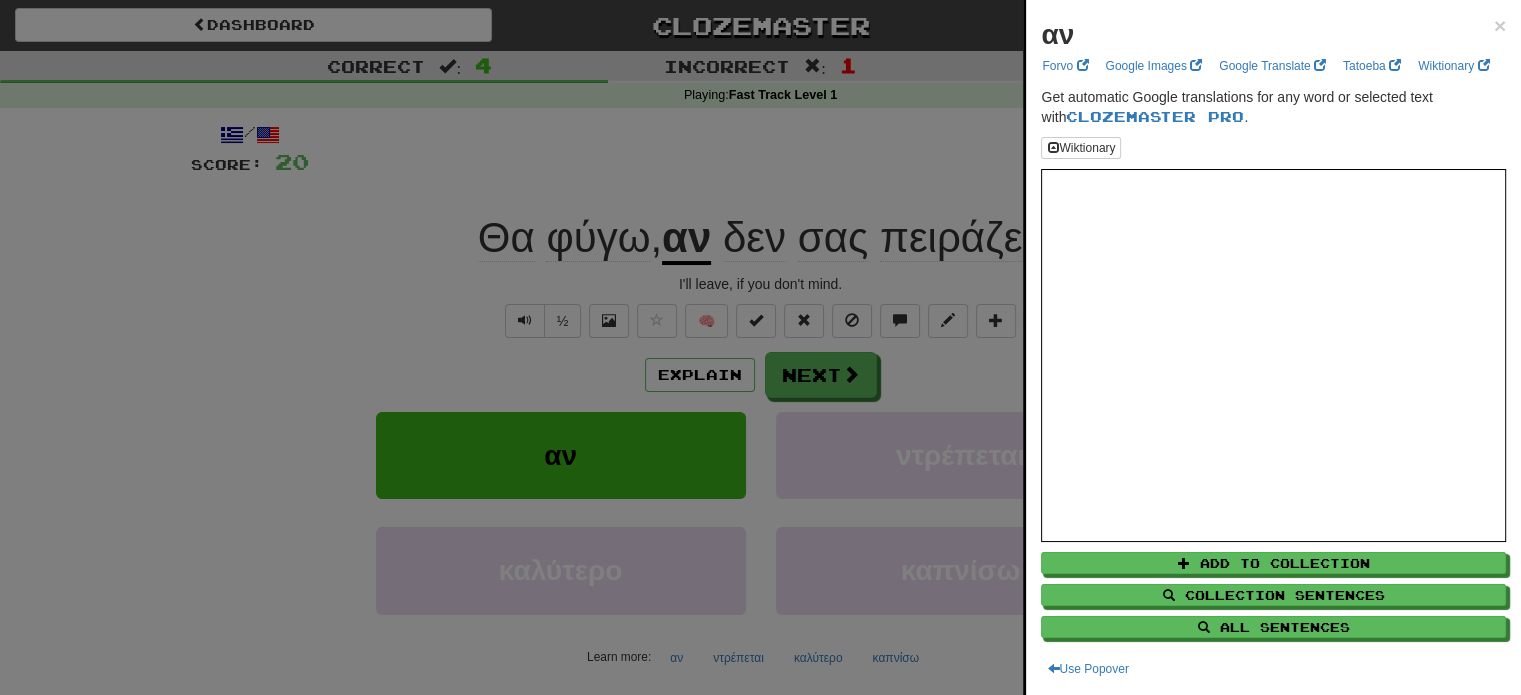 click at bounding box center [760, 347] 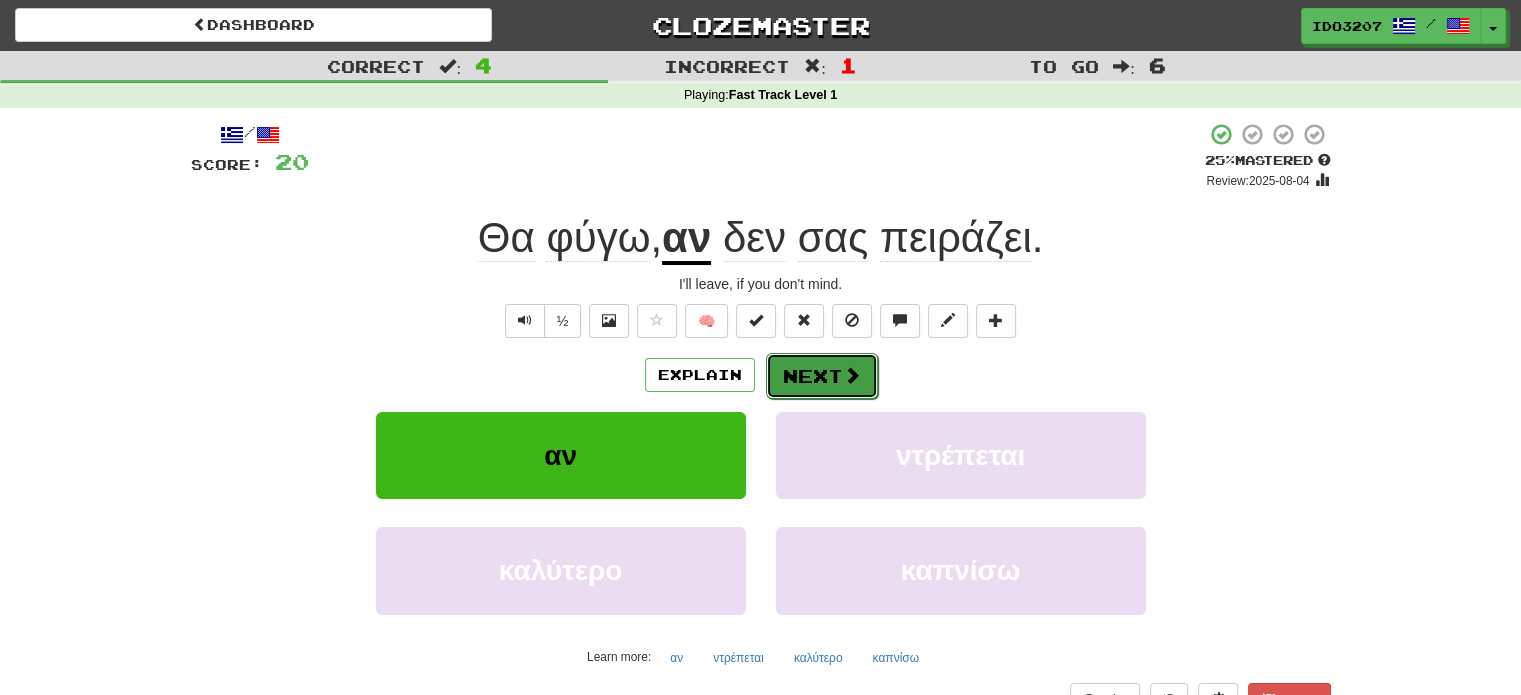 click on "Next" at bounding box center [822, 376] 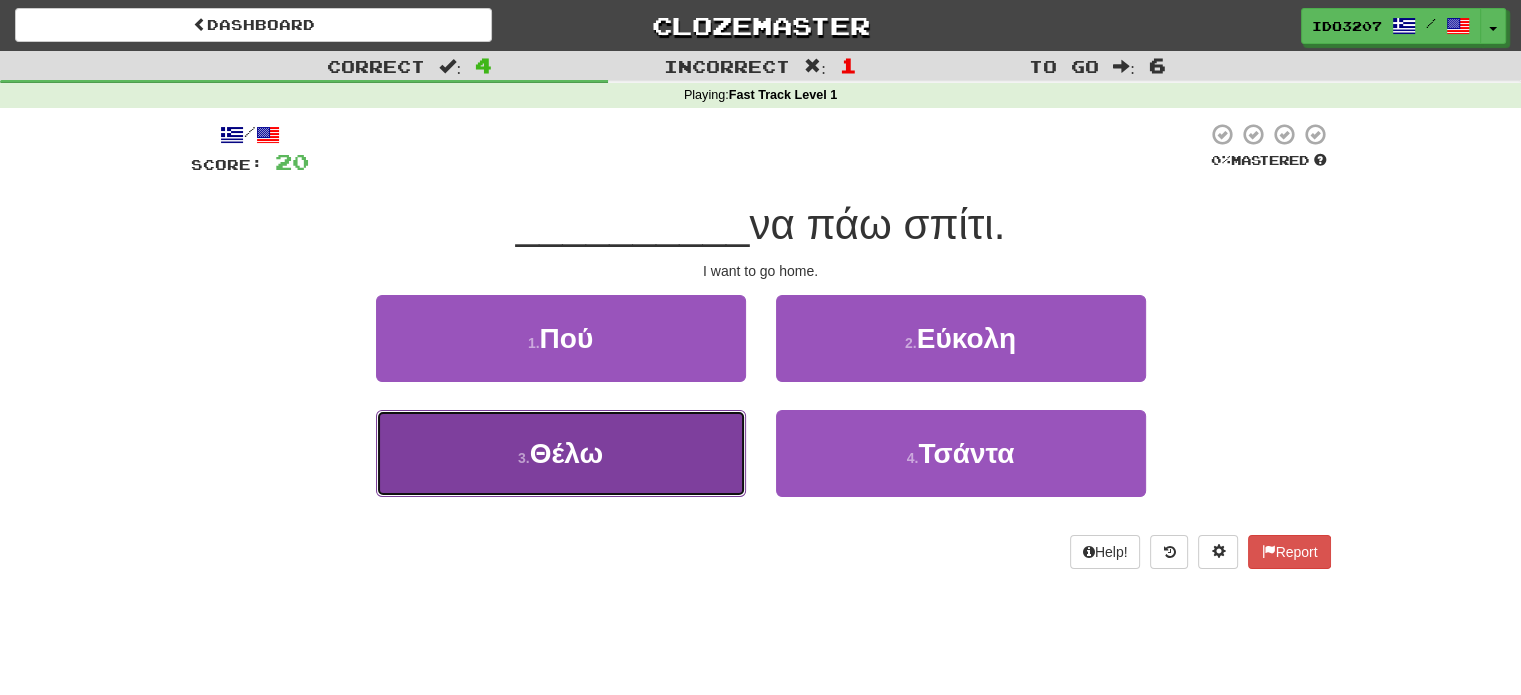 click on "3 .  Θέλω" at bounding box center [561, 453] 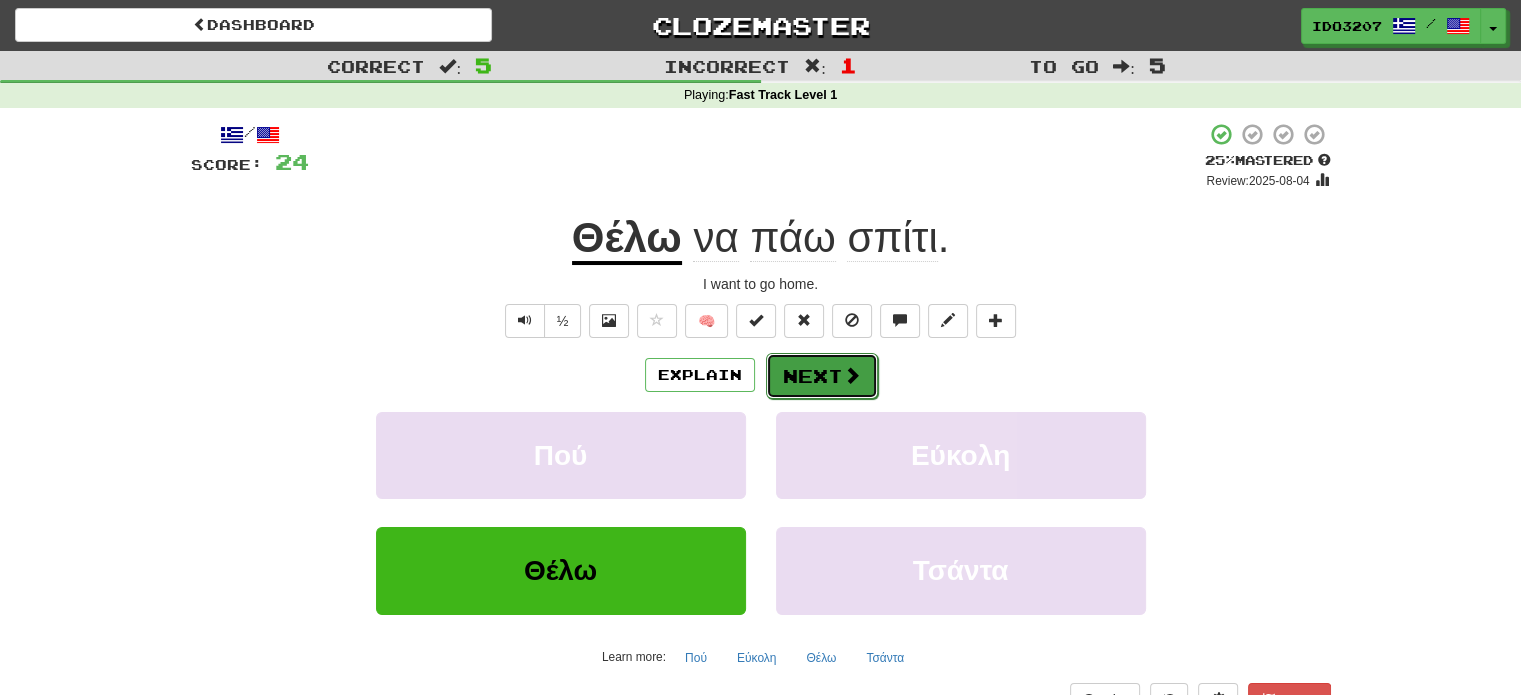 click on "Next" at bounding box center [822, 376] 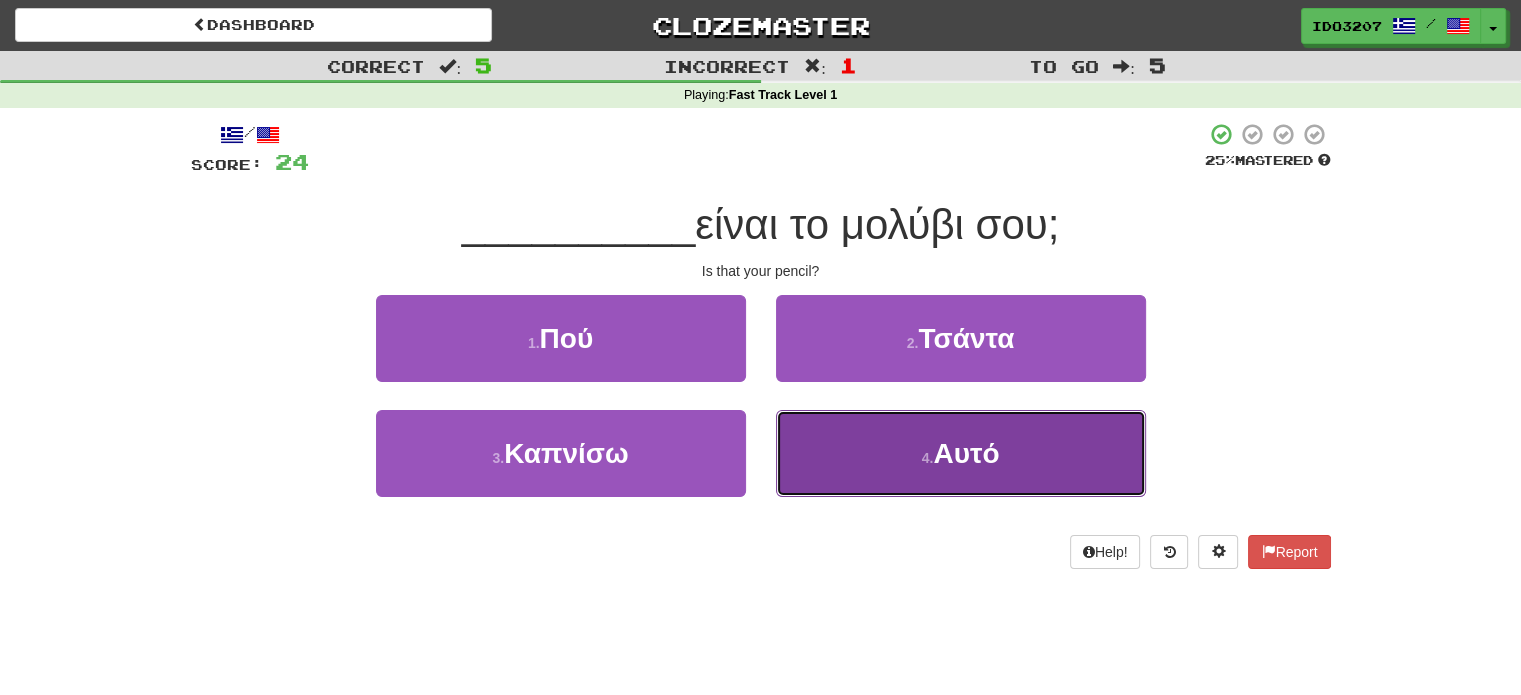 click on "Αυτό" at bounding box center (966, 453) 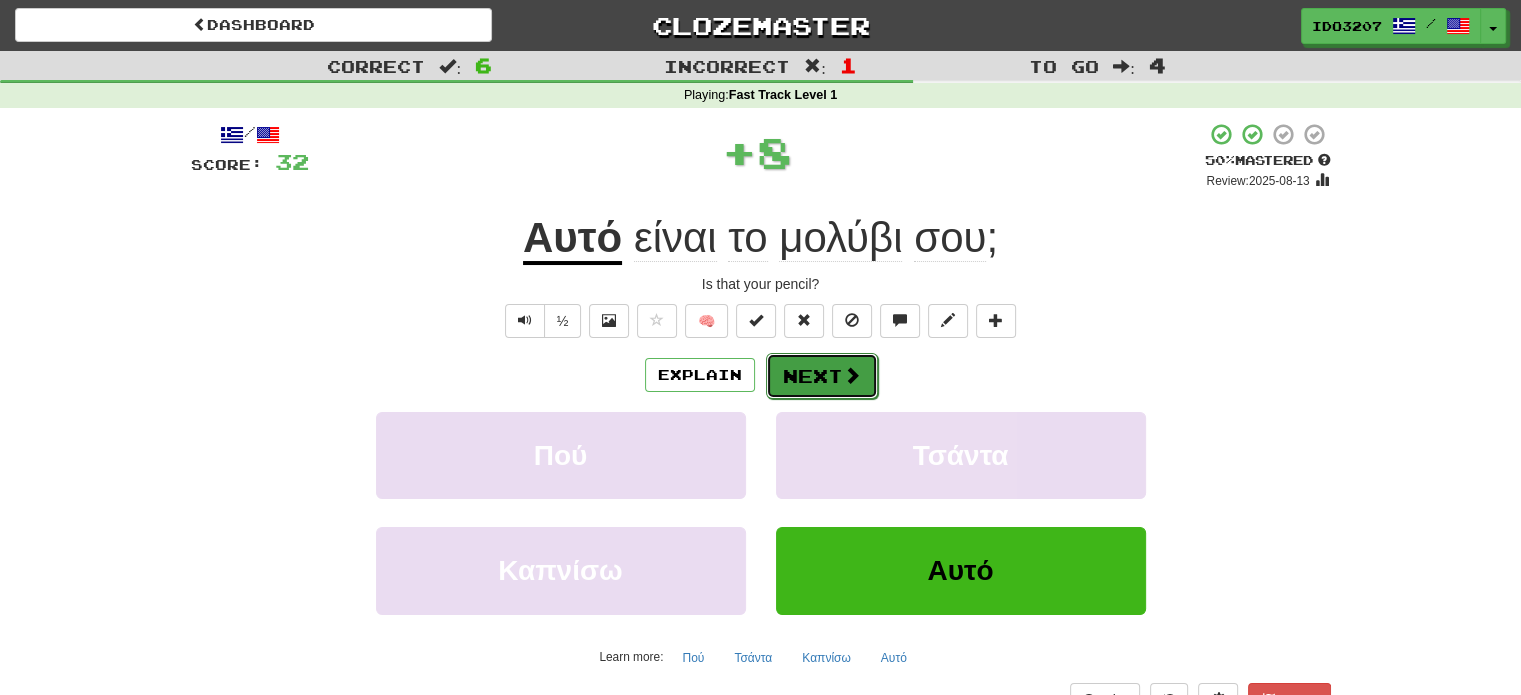 click on "Next" at bounding box center (822, 376) 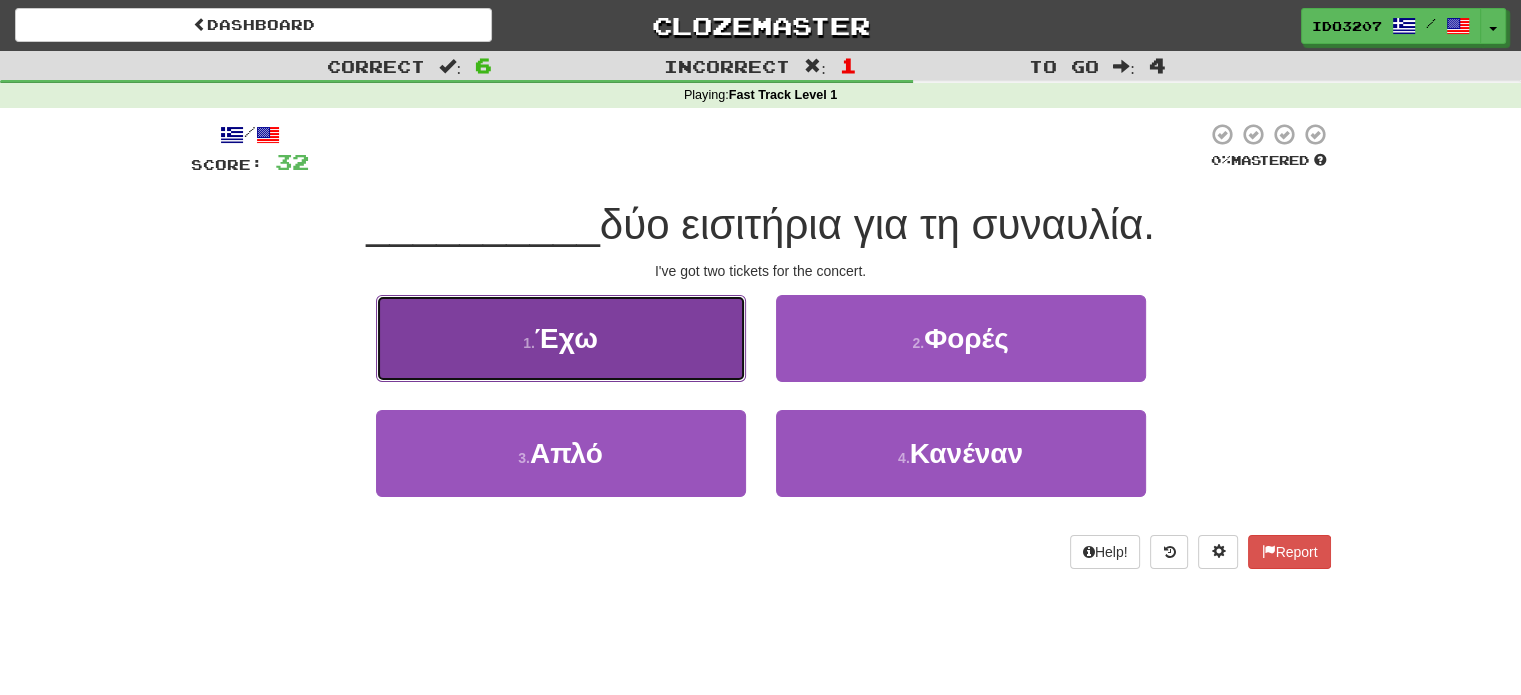 click on "1 .  Έχω" at bounding box center [561, 338] 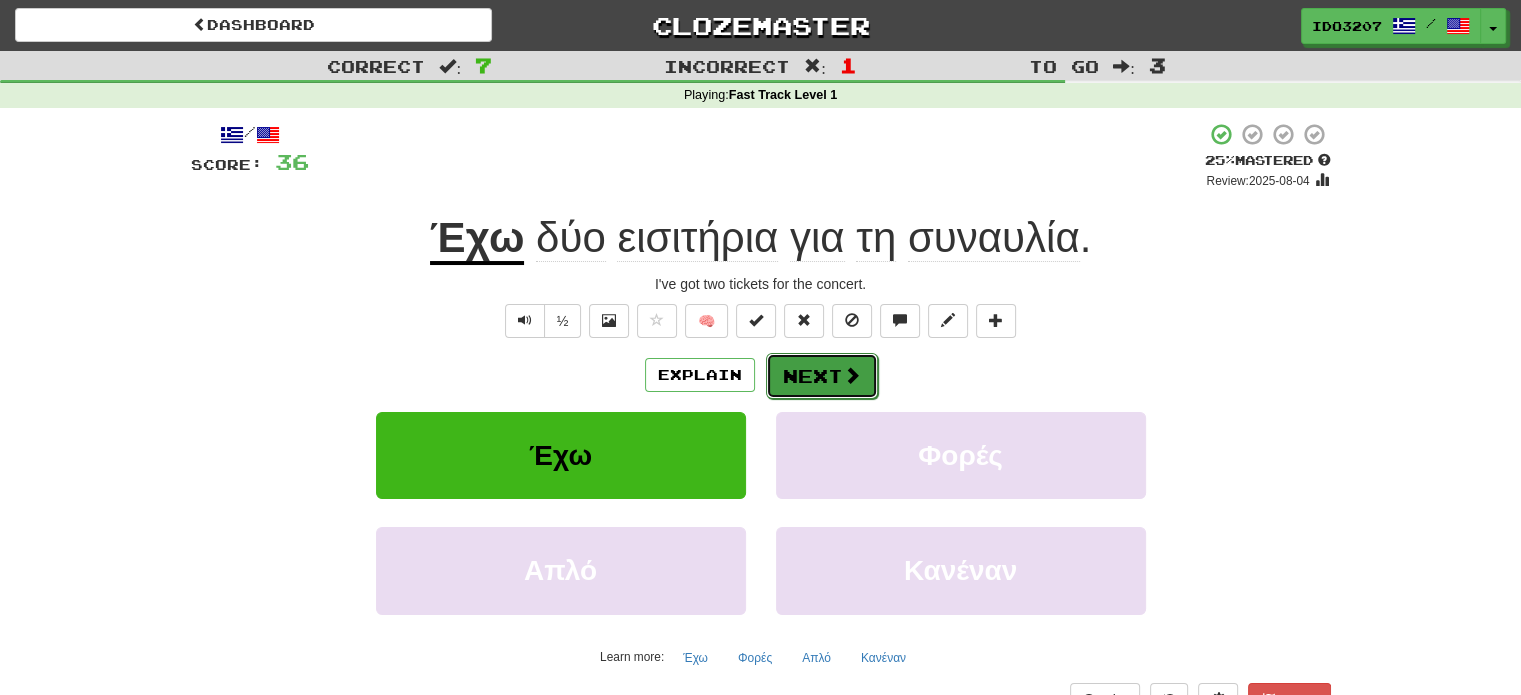 click on "Next" at bounding box center (822, 376) 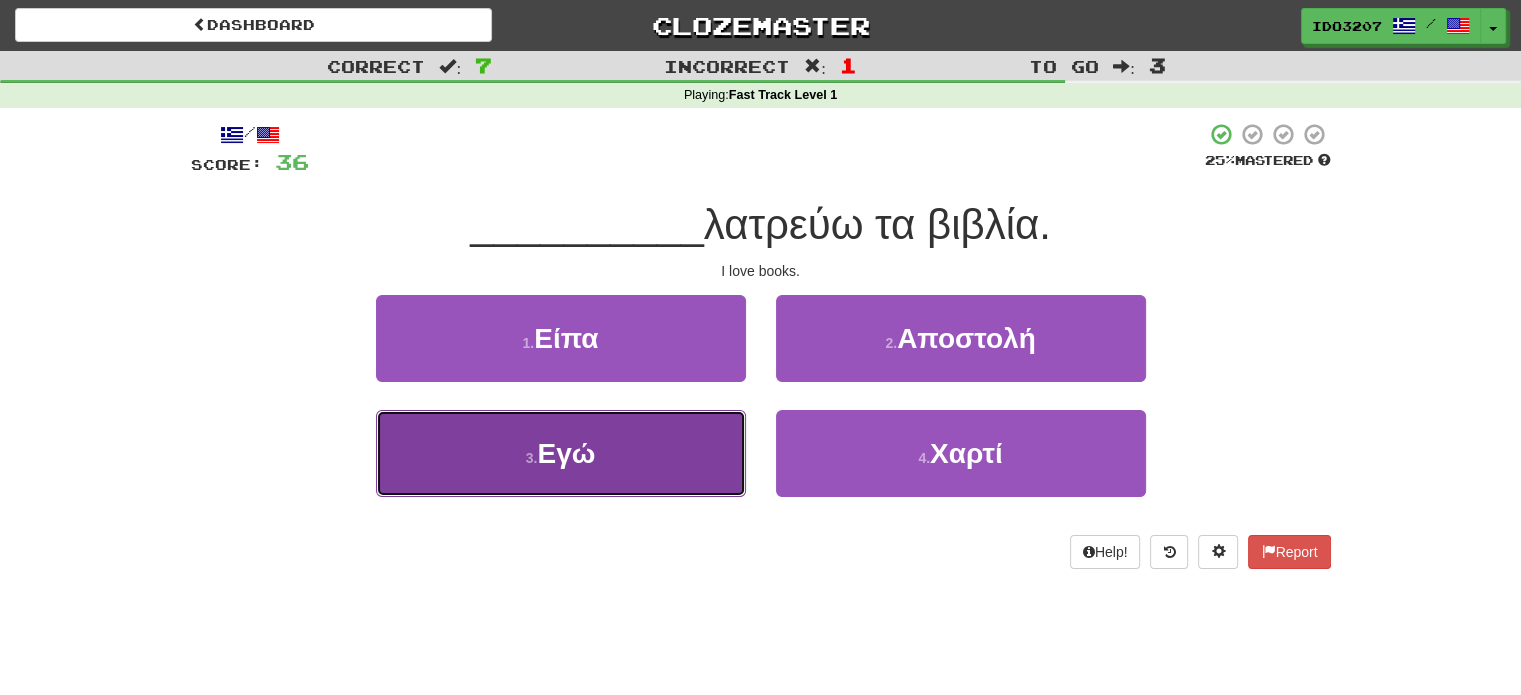click on "3 .  Εγώ" at bounding box center (561, 453) 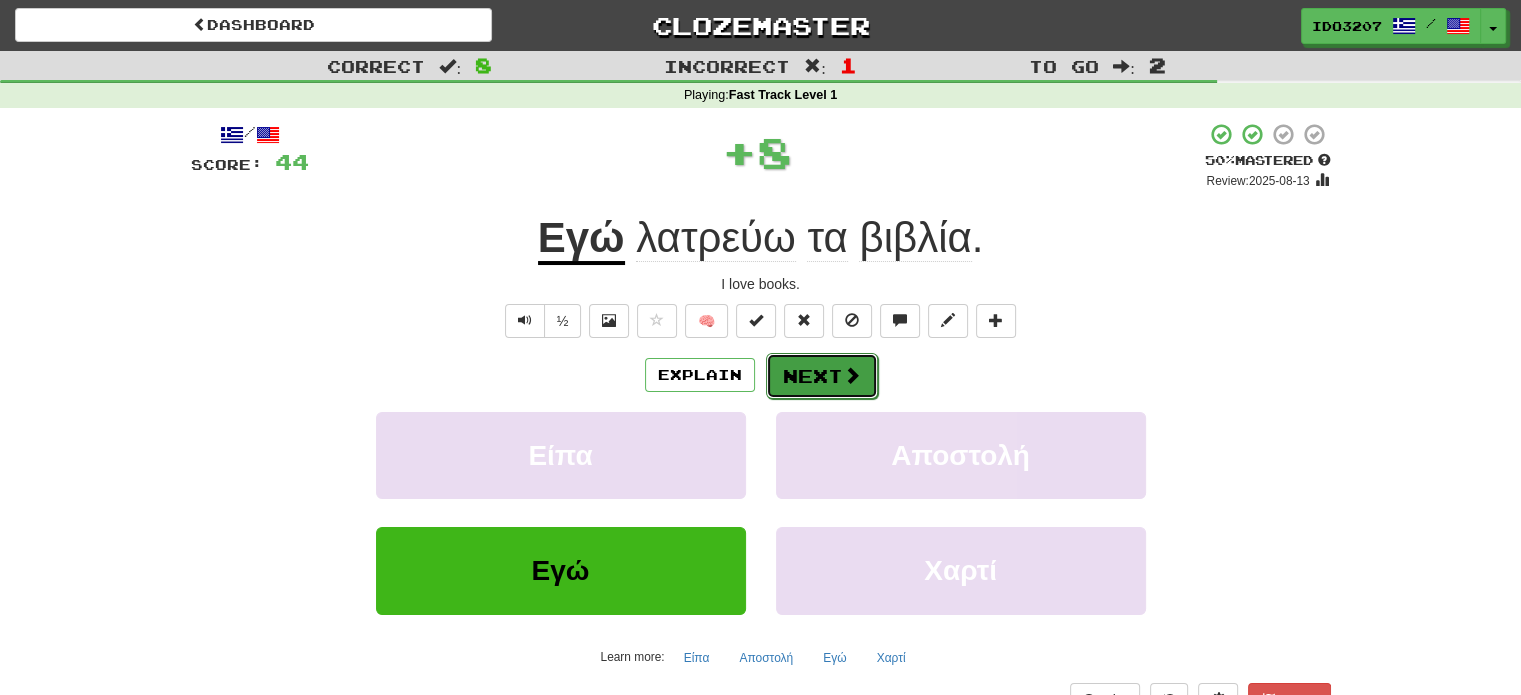 click on "Next" at bounding box center [822, 376] 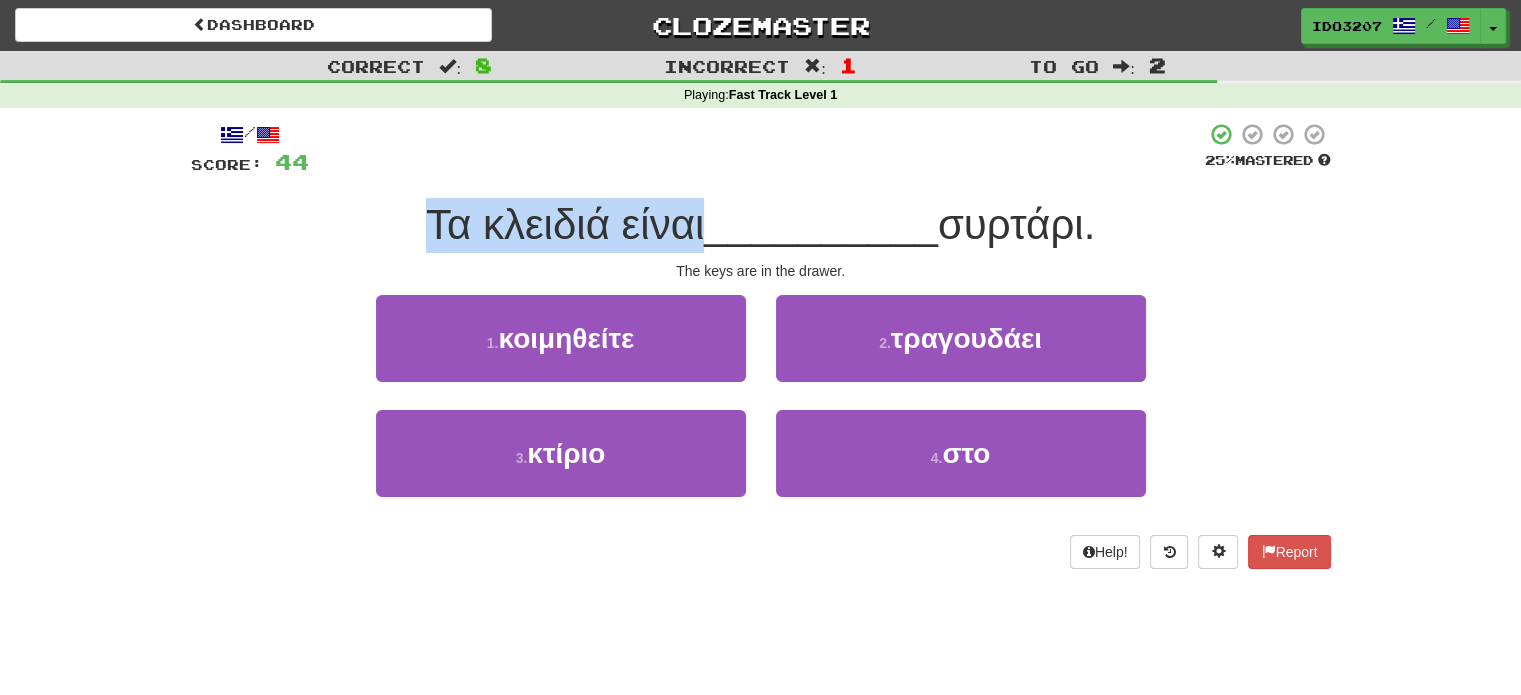 drag, startPoint x: 418, startPoint y: 233, endPoint x: 715, endPoint y: 232, distance: 297.00168 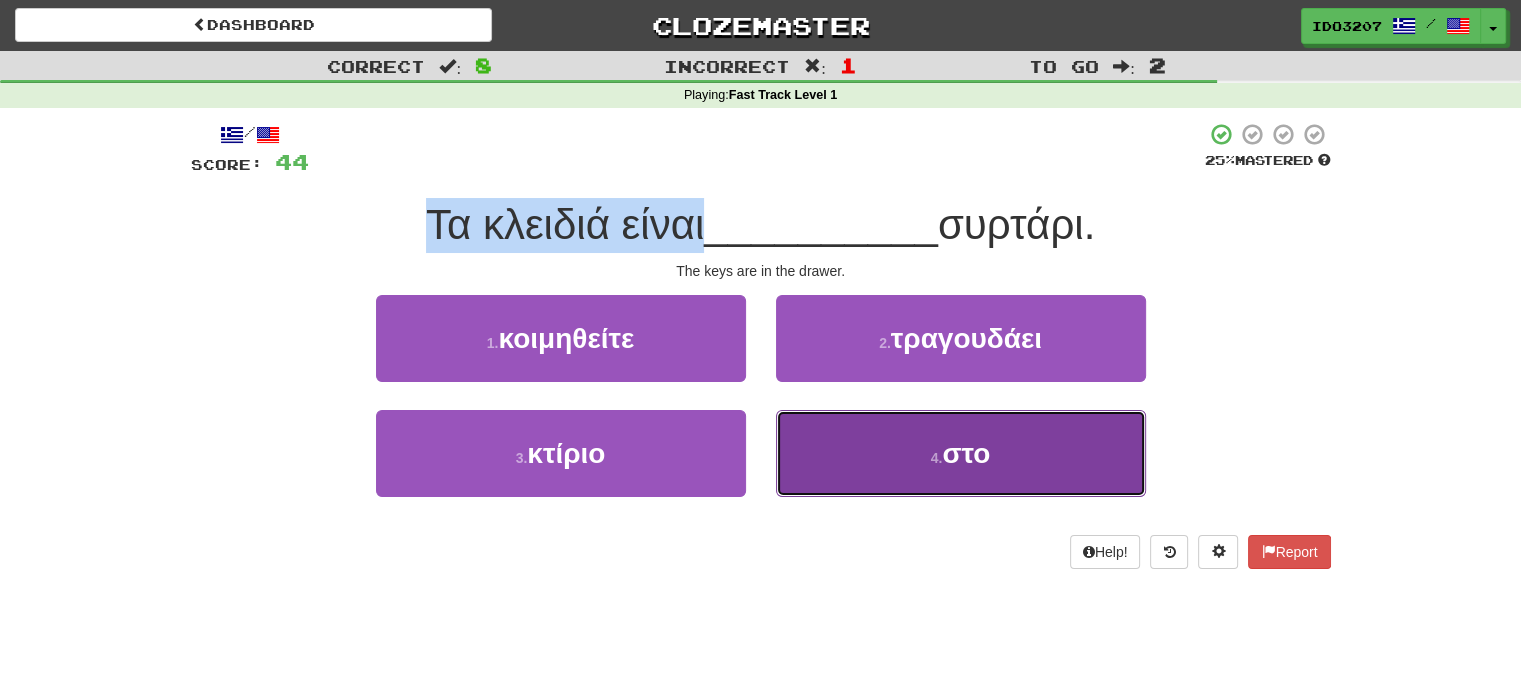 click on "4 .  στο" at bounding box center (961, 453) 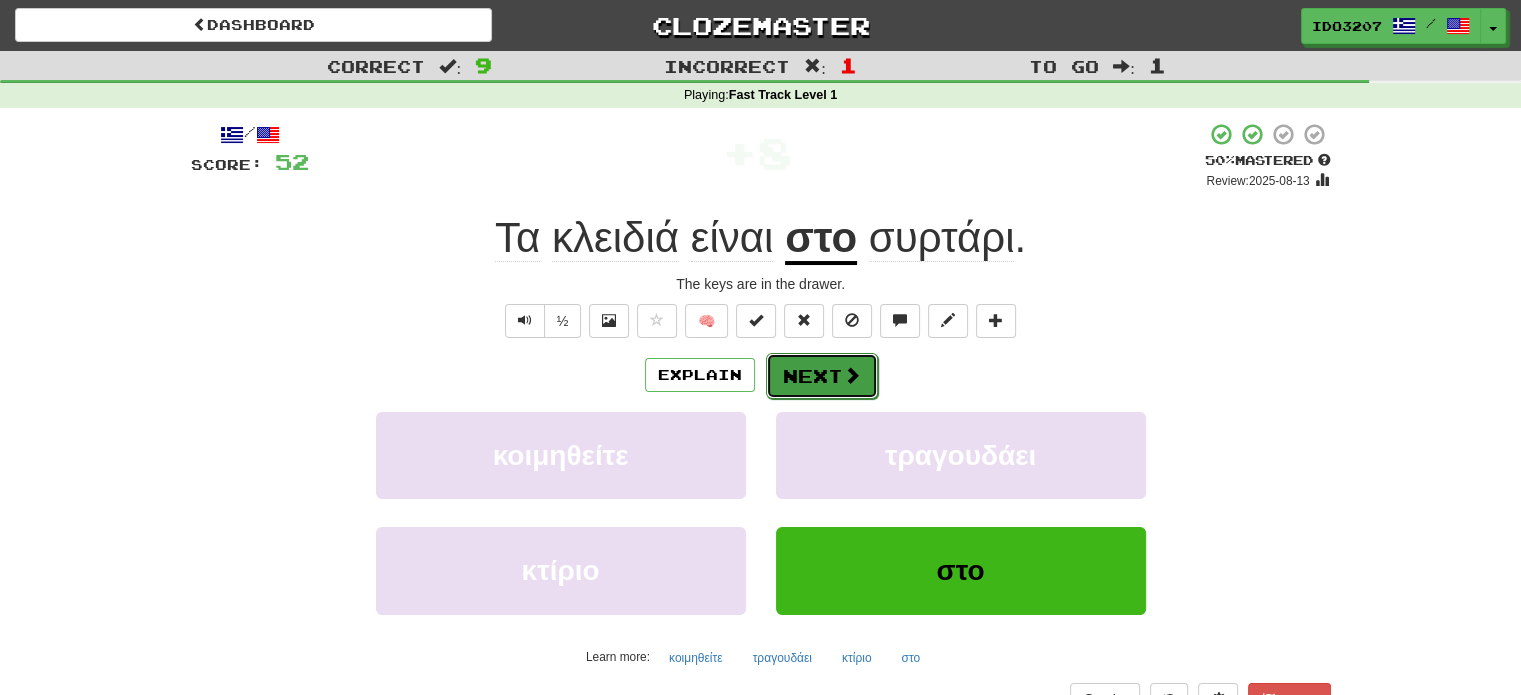 click on "Next" at bounding box center [822, 376] 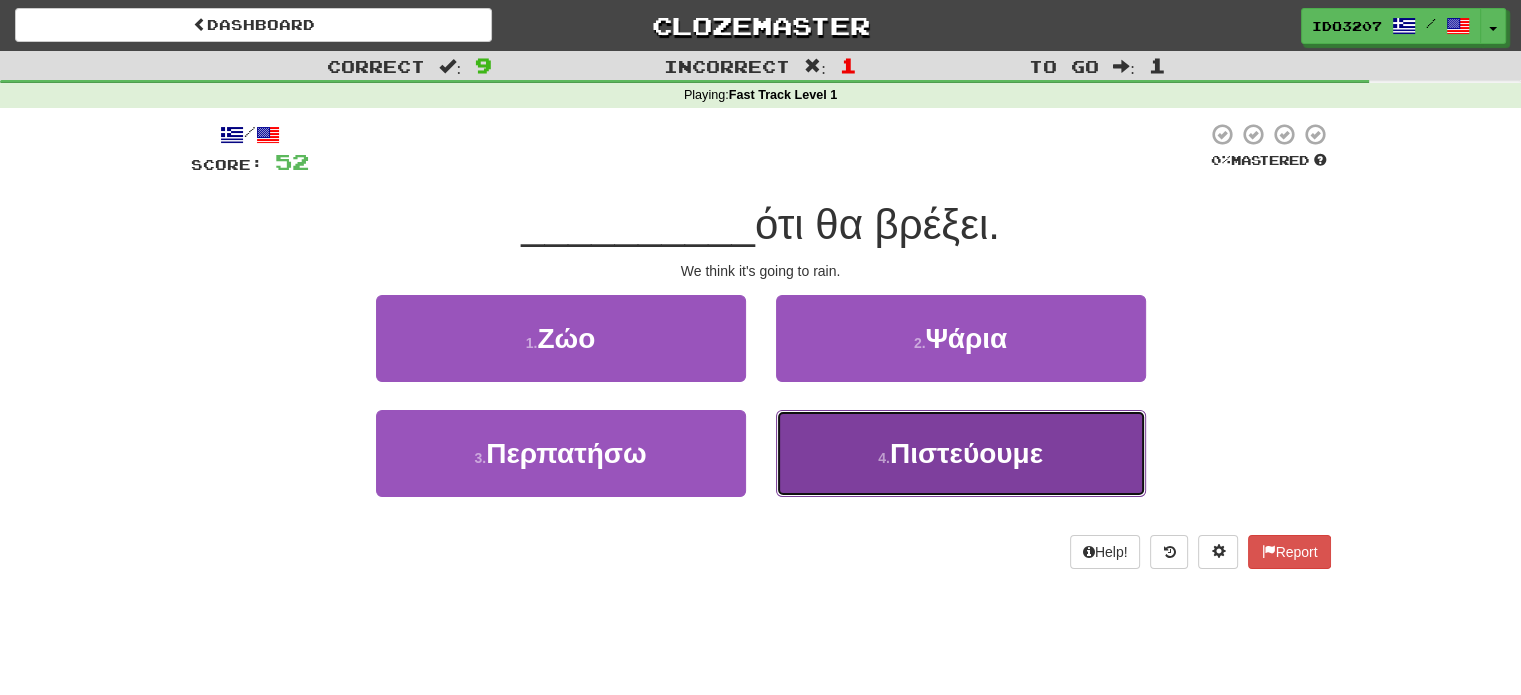 click on "4 .  Πιστεύουμε" at bounding box center [961, 453] 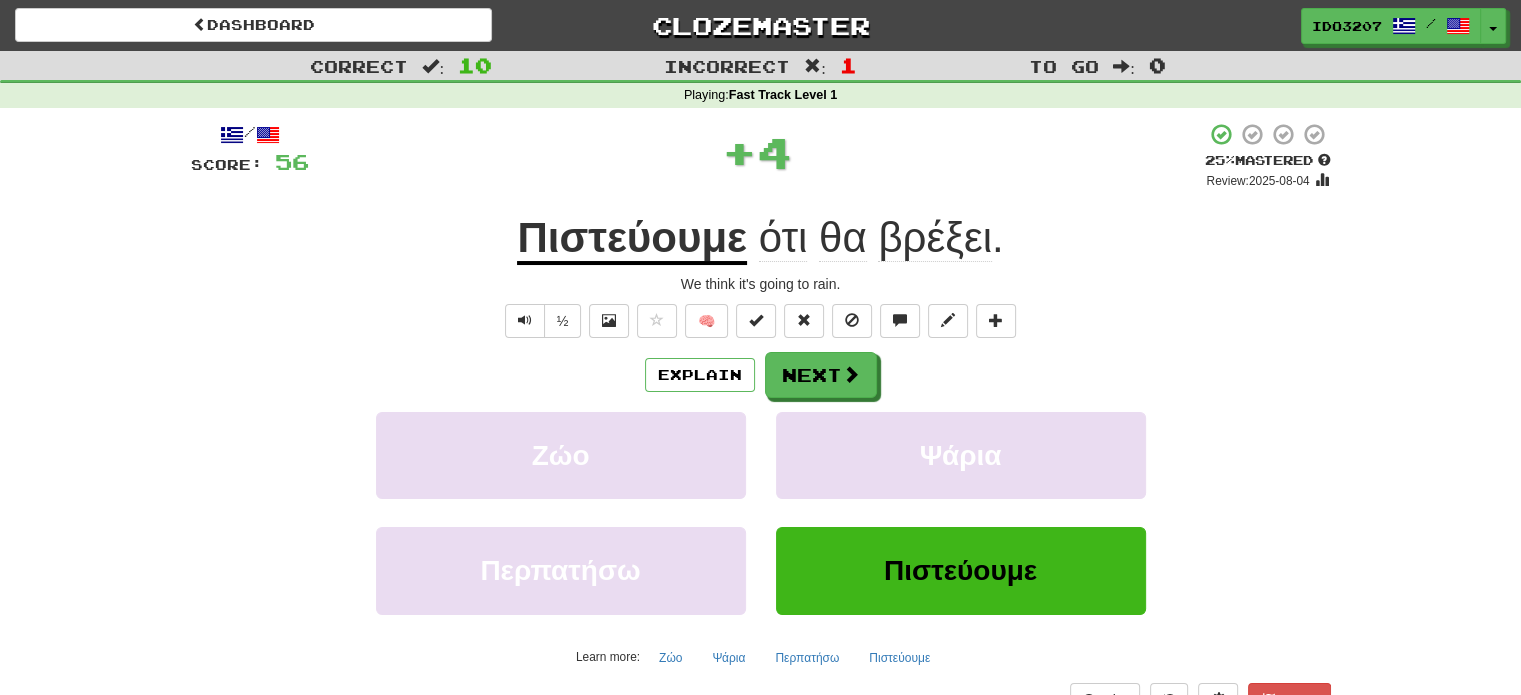 click on "Πιστεύουμε" at bounding box center [632, 239] 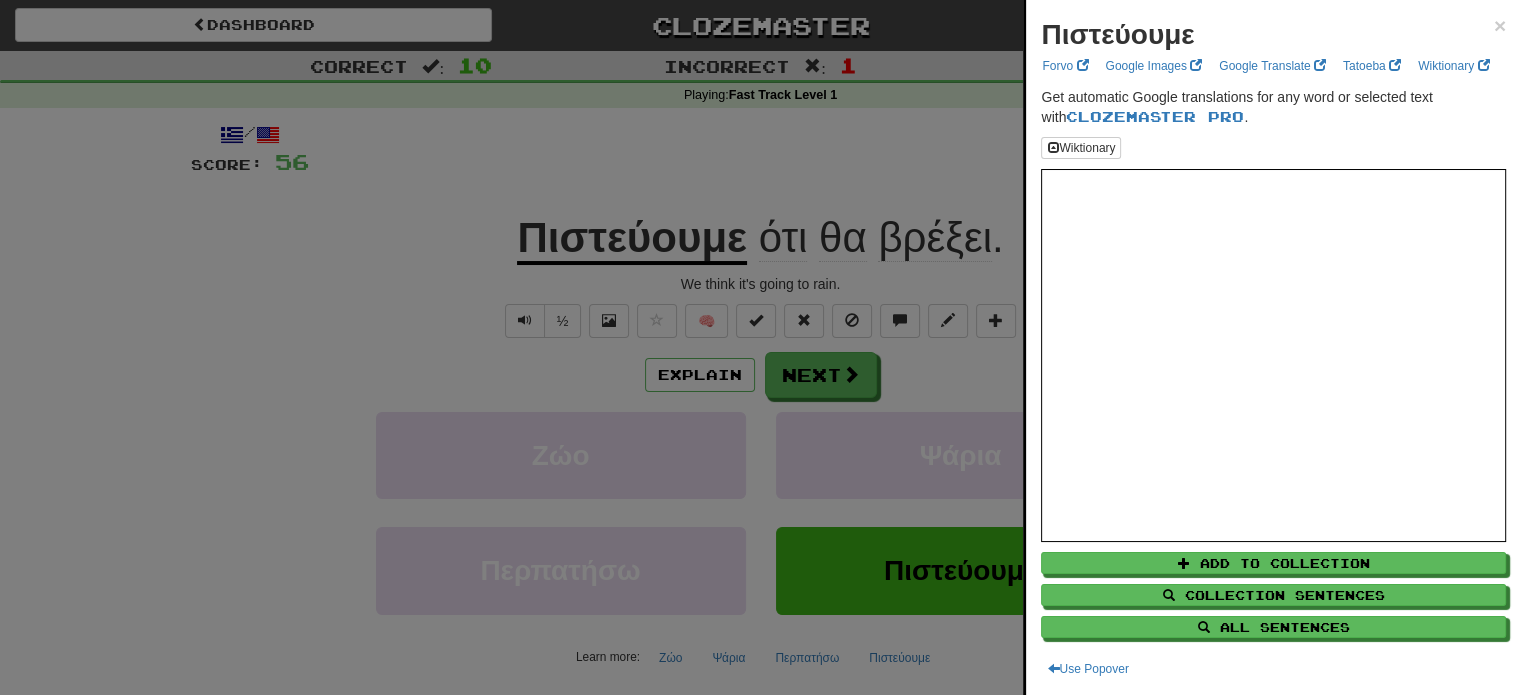 click at bounding box center (760, 347) 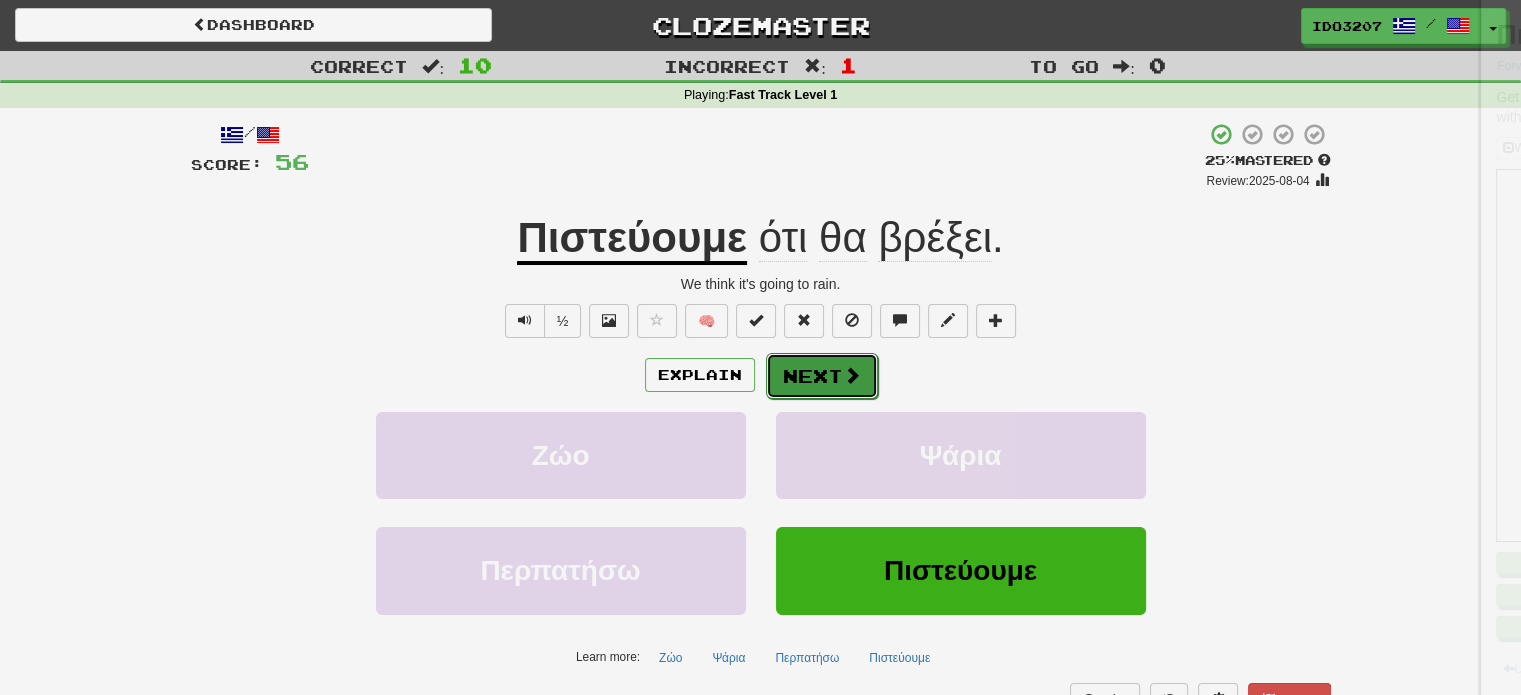 click at bounding box center [852, 375] 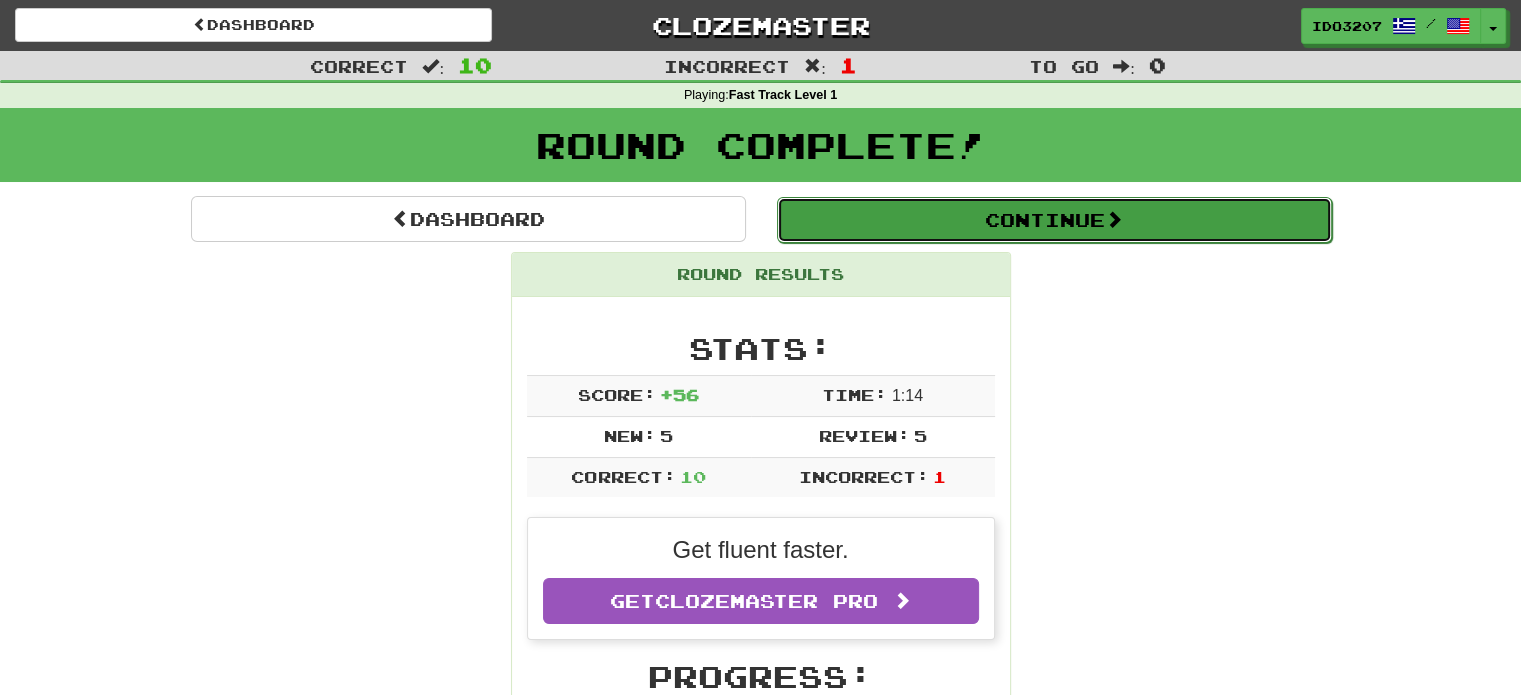 click on "Continue" at bounding box center (1054, 220) 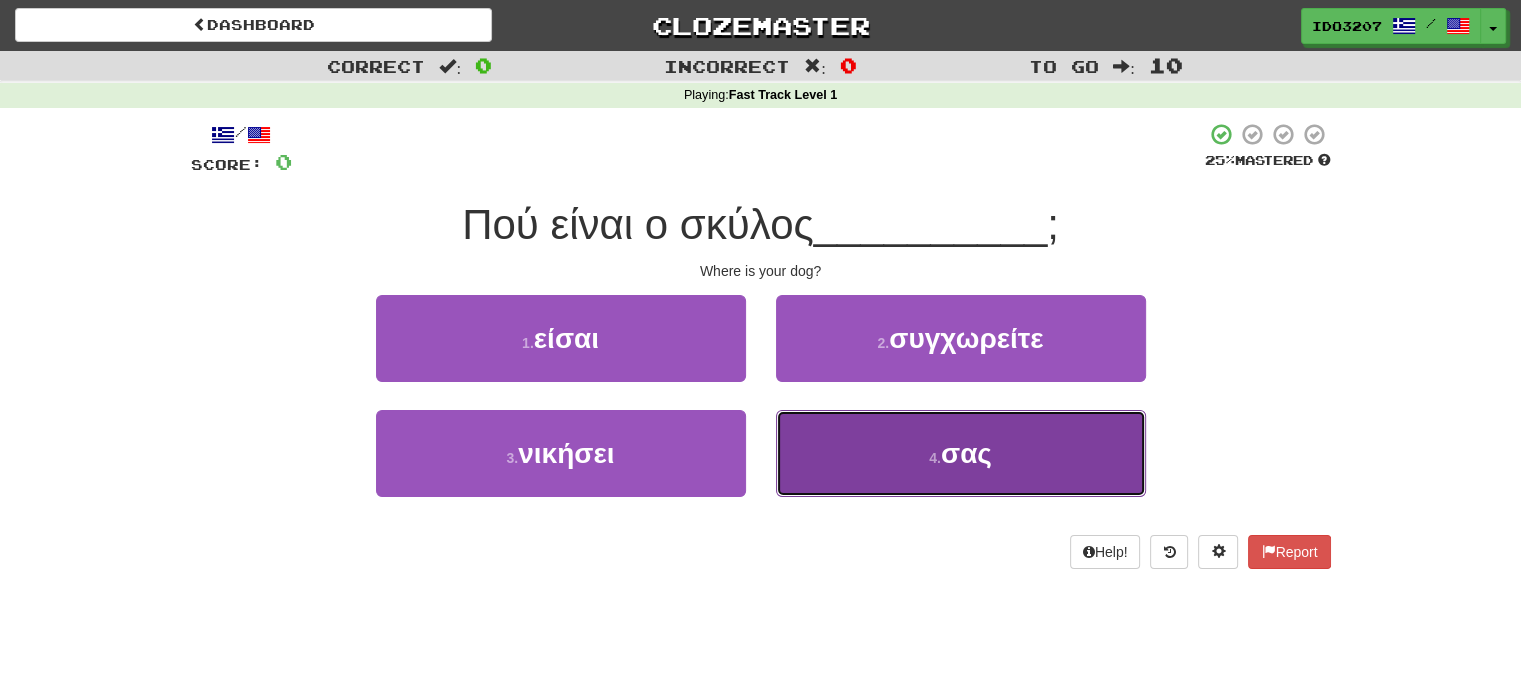 click on "σας" at bounding box center (966, 453) 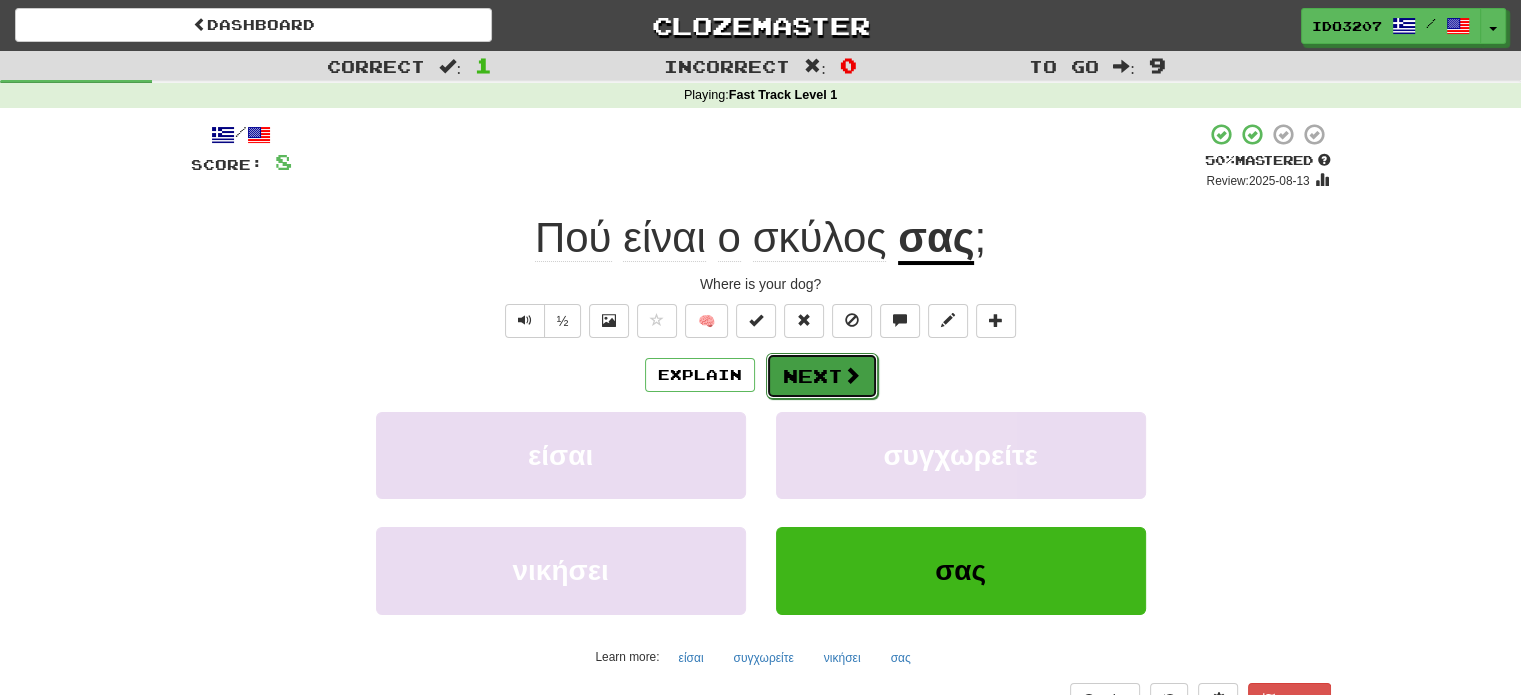 click at bounding box center (852, 375) 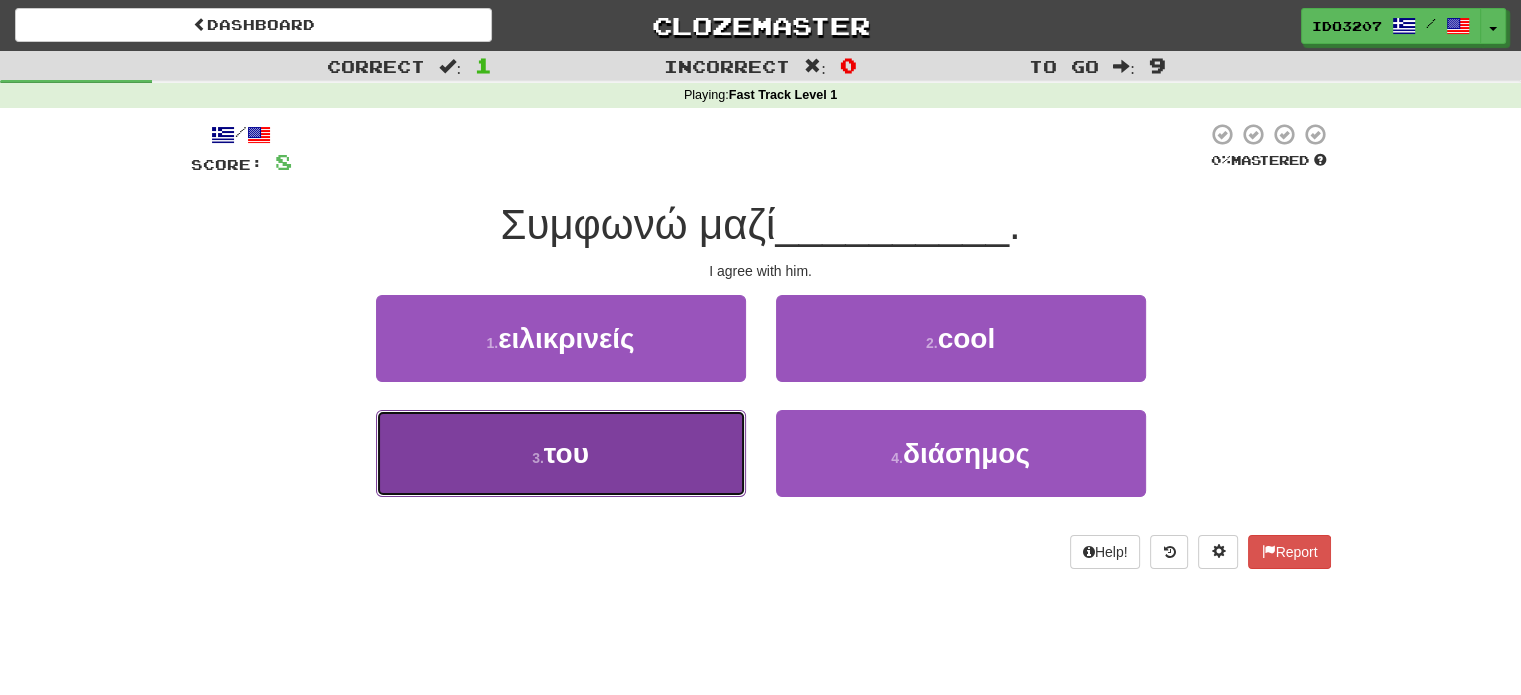 click on "3 .  του" at bounding box center (561, 453) 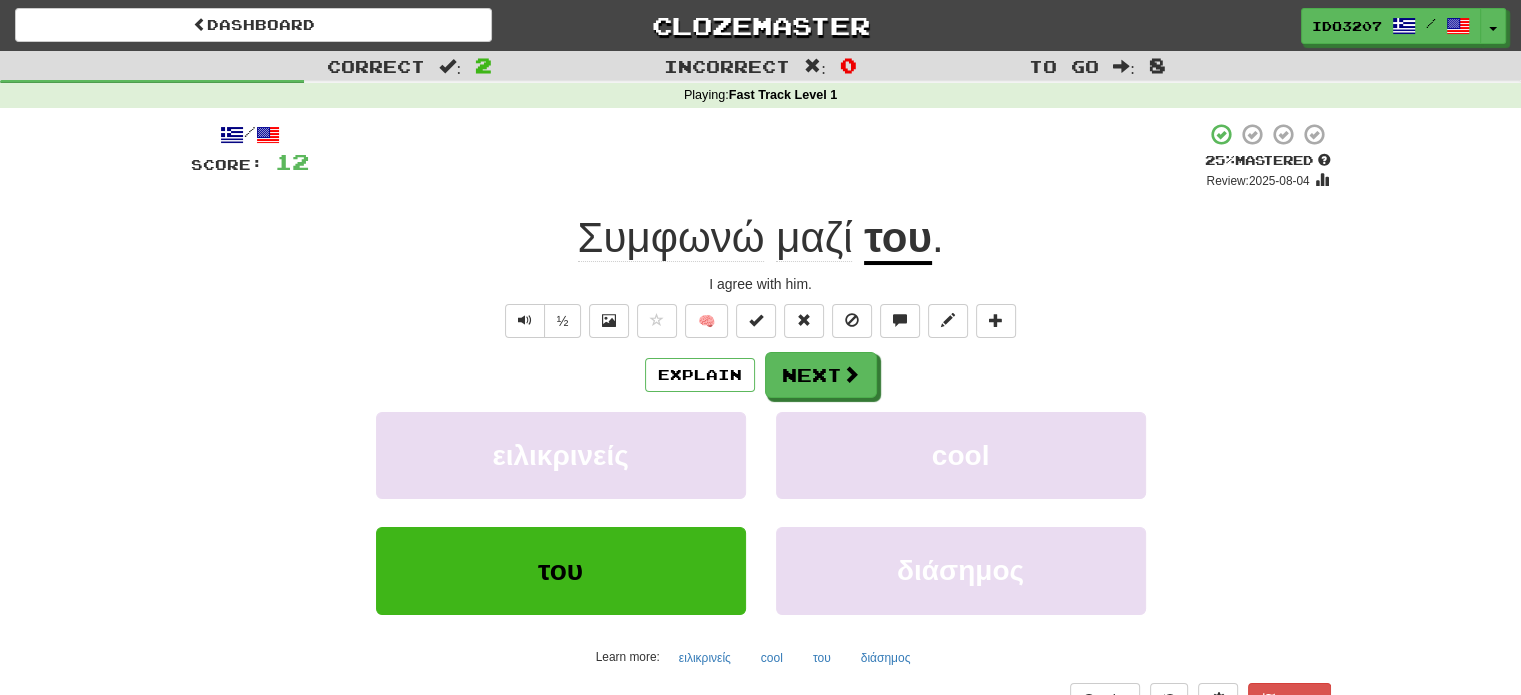 click on "Συμφωνώ" 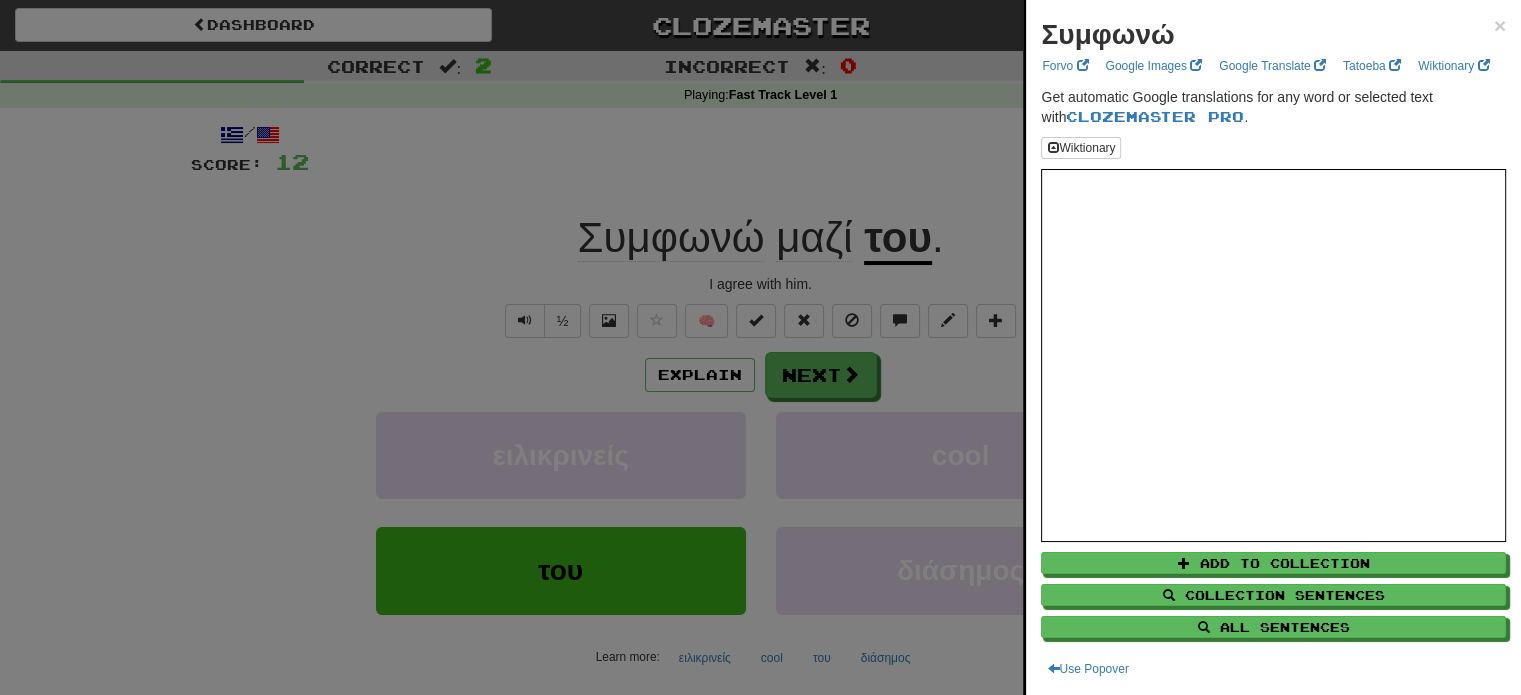 click at bounding box center [760, 347] 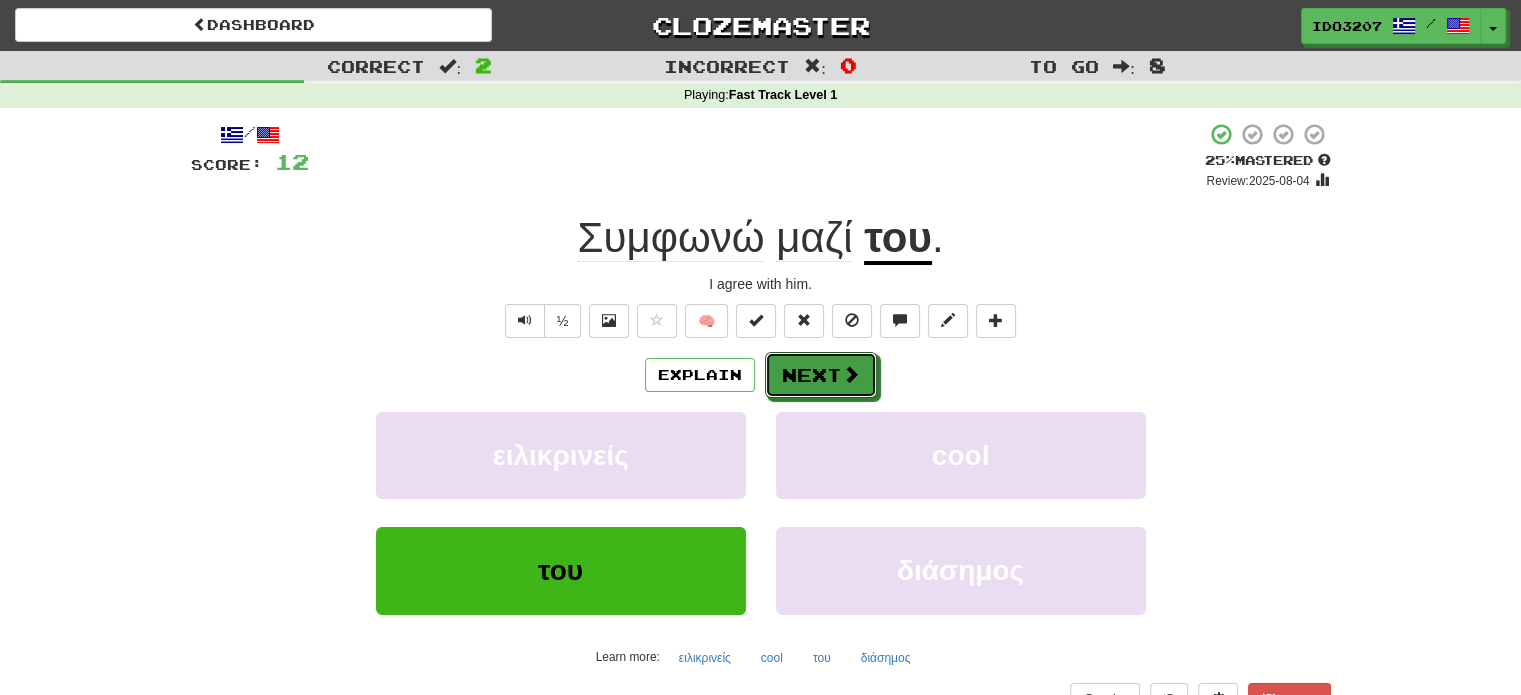 click at bounding box center (851, 374) 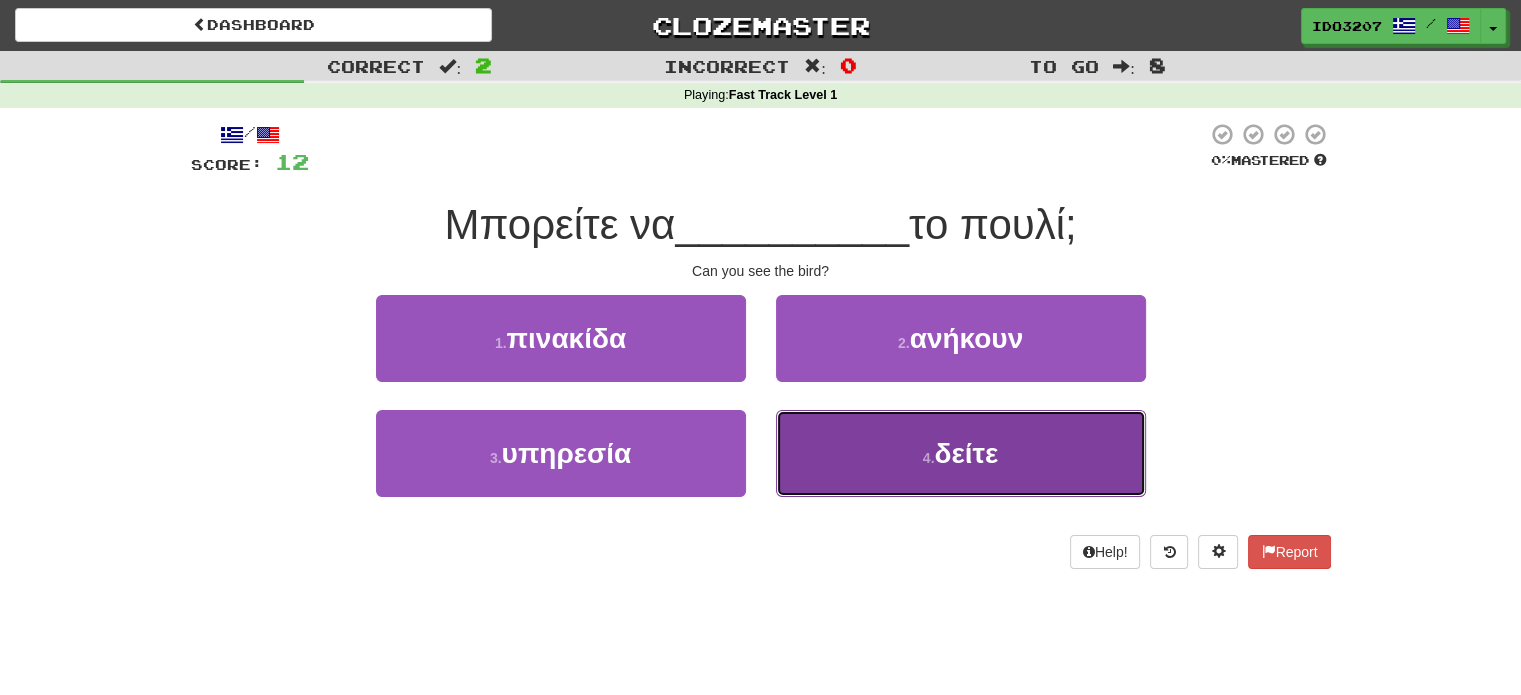 click on "4 .  δείτε" at bounding box center (961, 453) 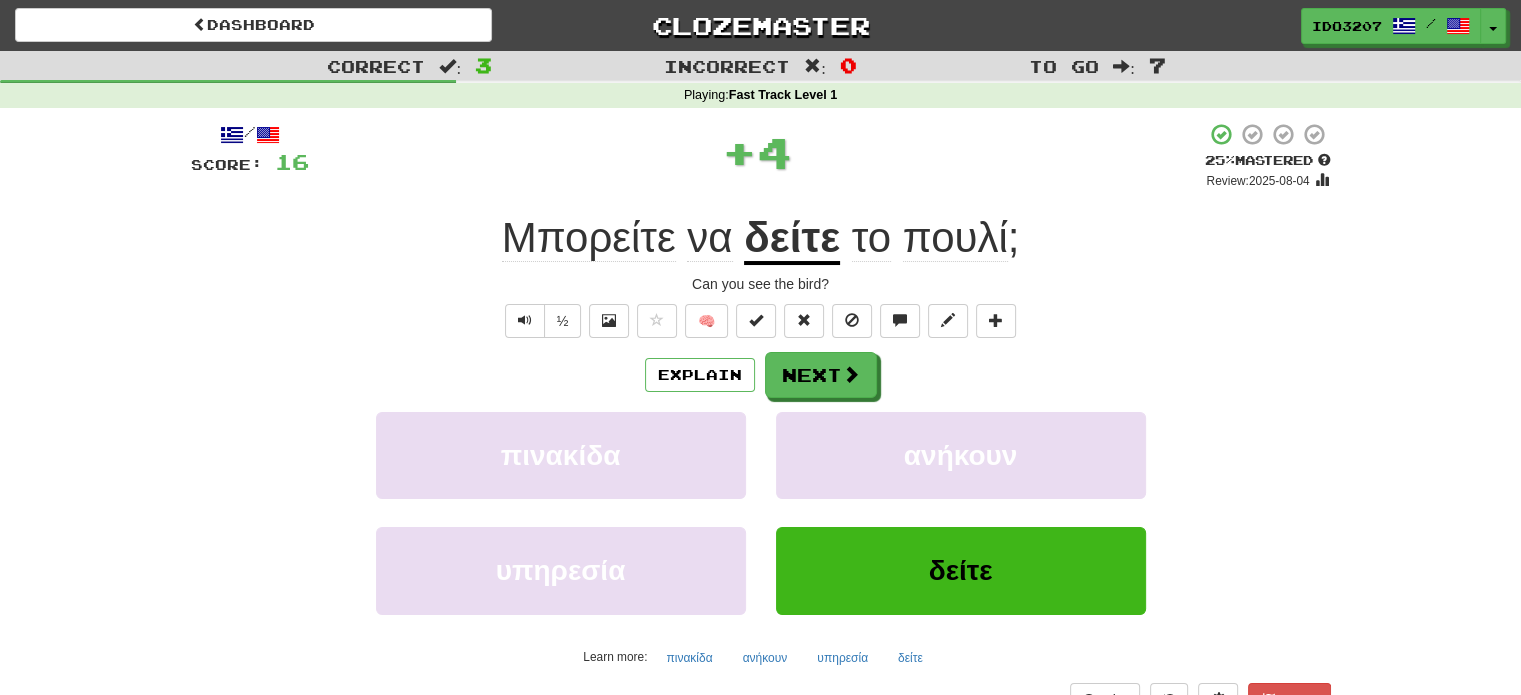 click on "δείτε" at bounding box center [792, 239] 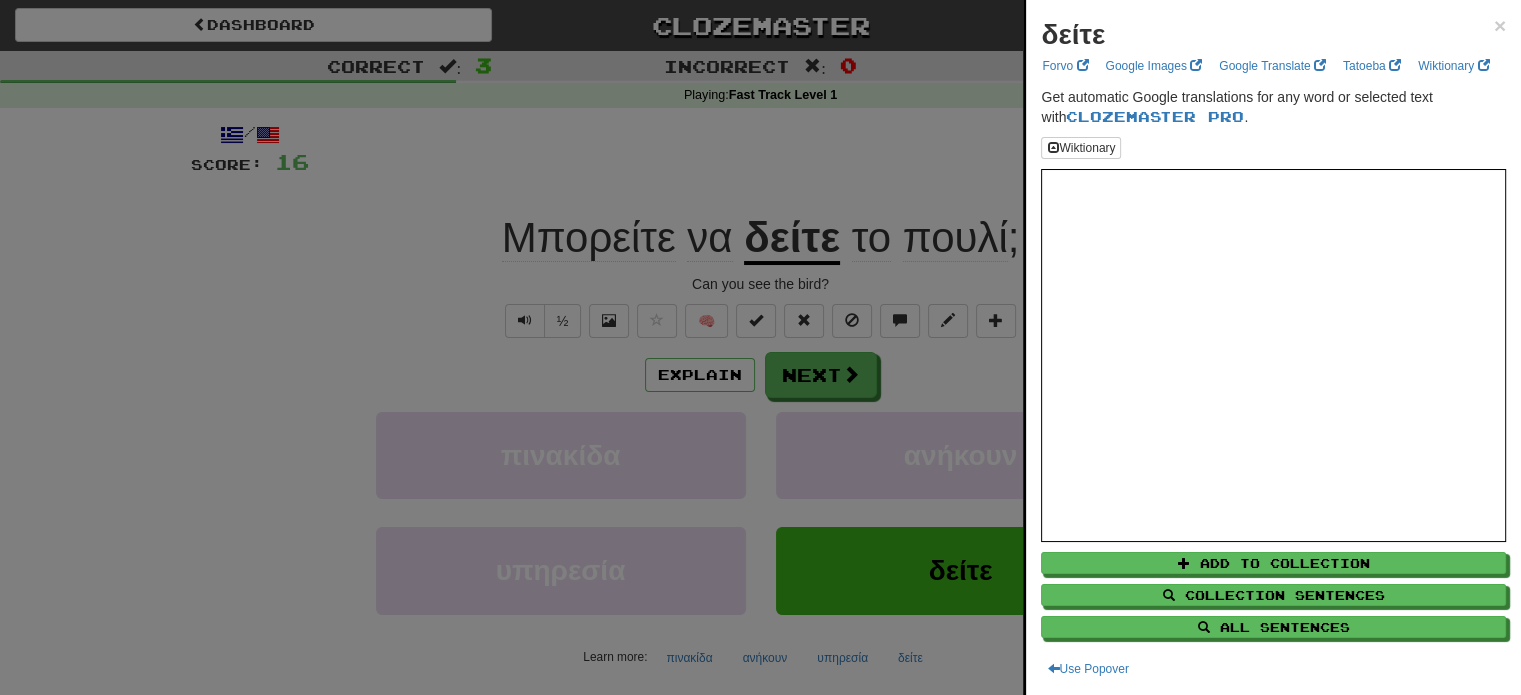 click at bounding box center [760, 347] 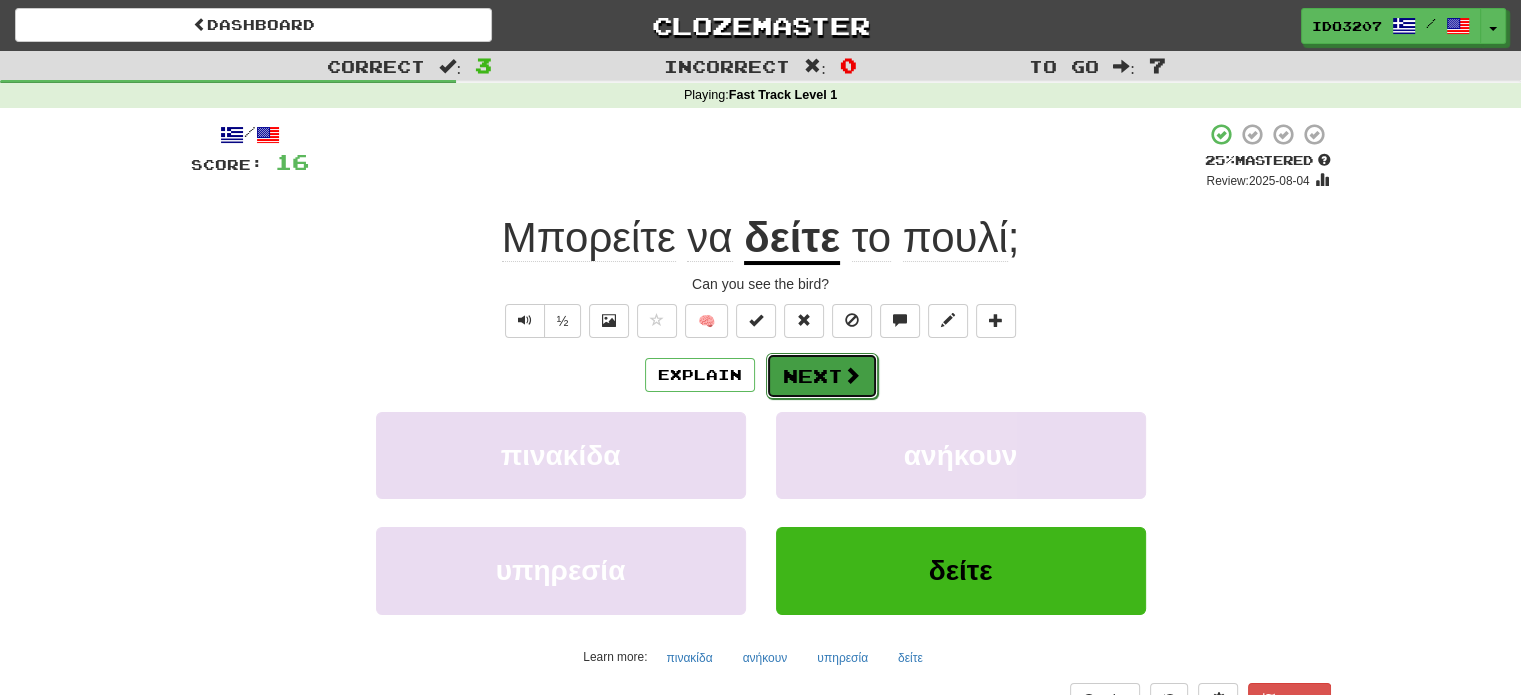 click on "Next" at bounding box center [822, 376] 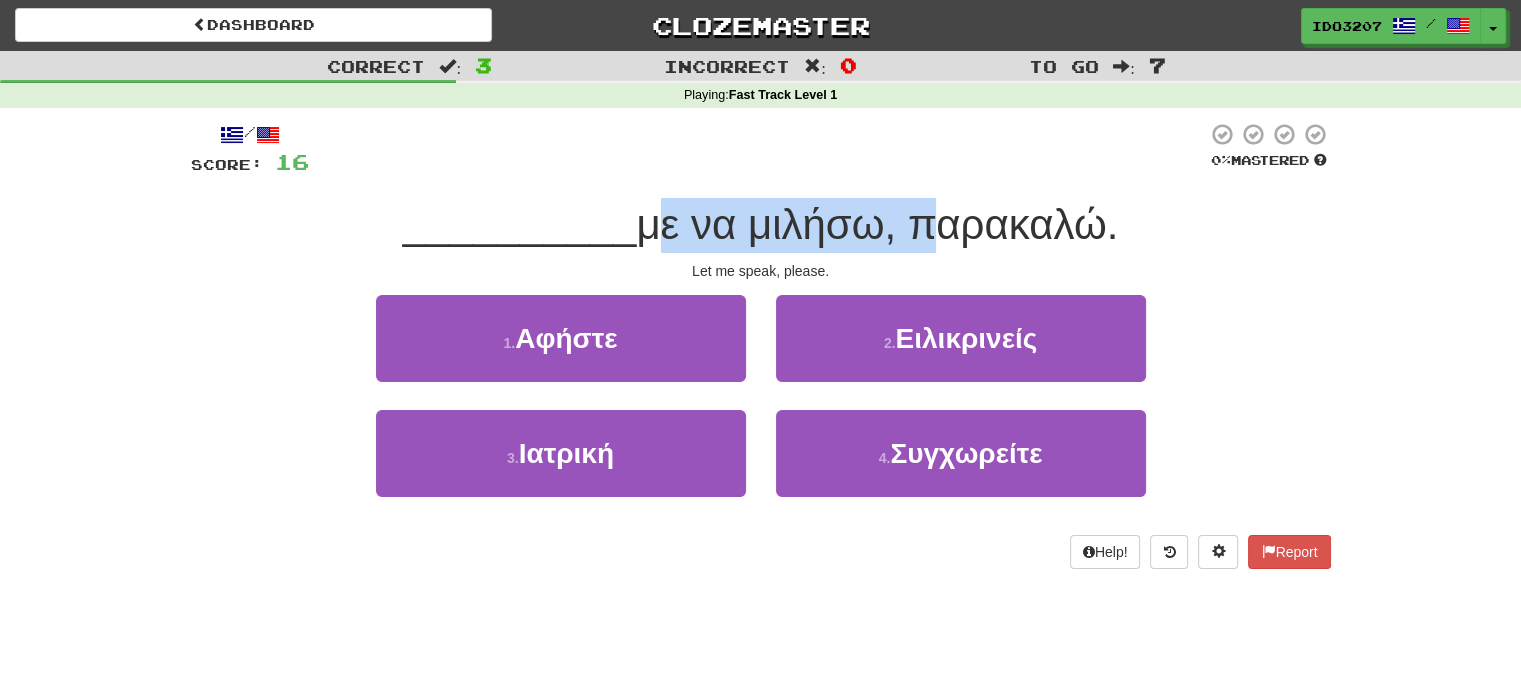 drag, startPoint x: 653, startPoint y: 243, endPoint x: 908, endPoint y: 239, distance: 255.03137 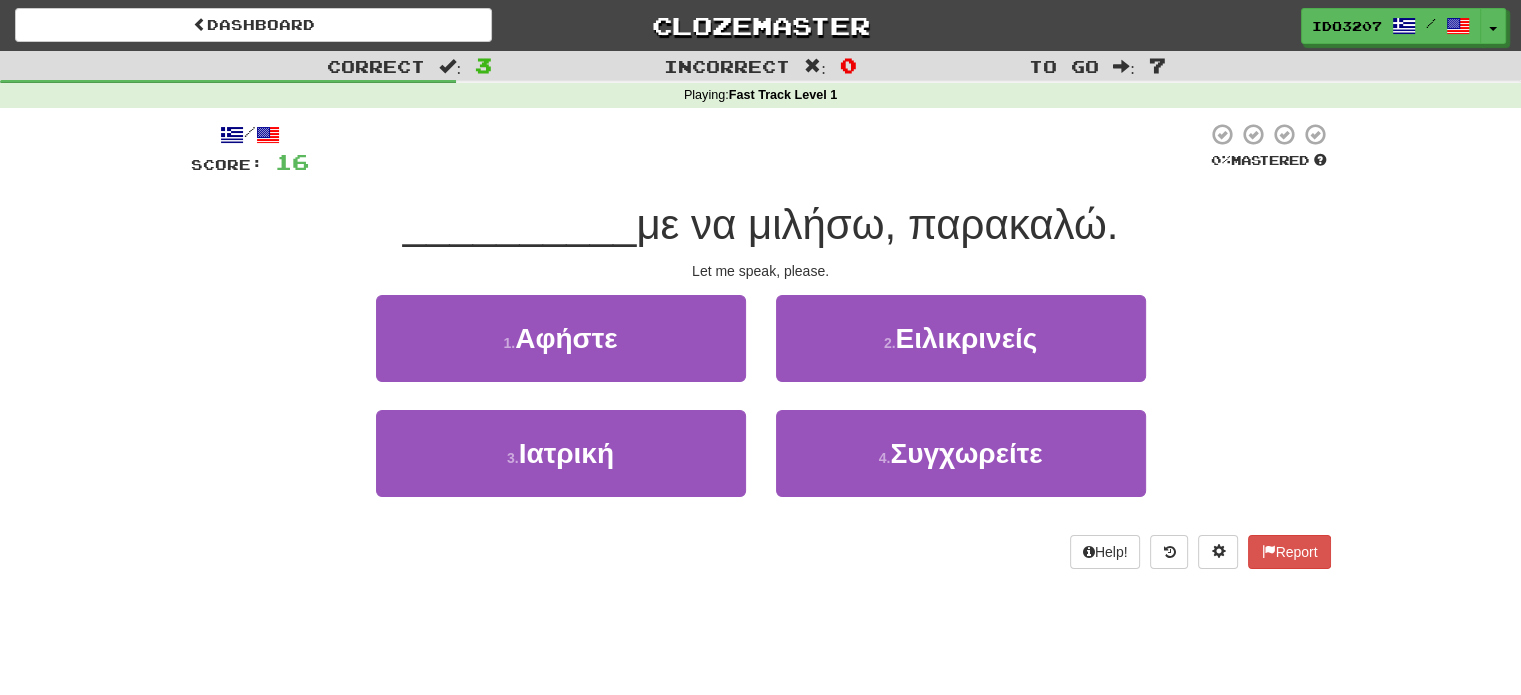 click on "με να μιλήσω, παρακαλώ." at bounding box center [877, 224] 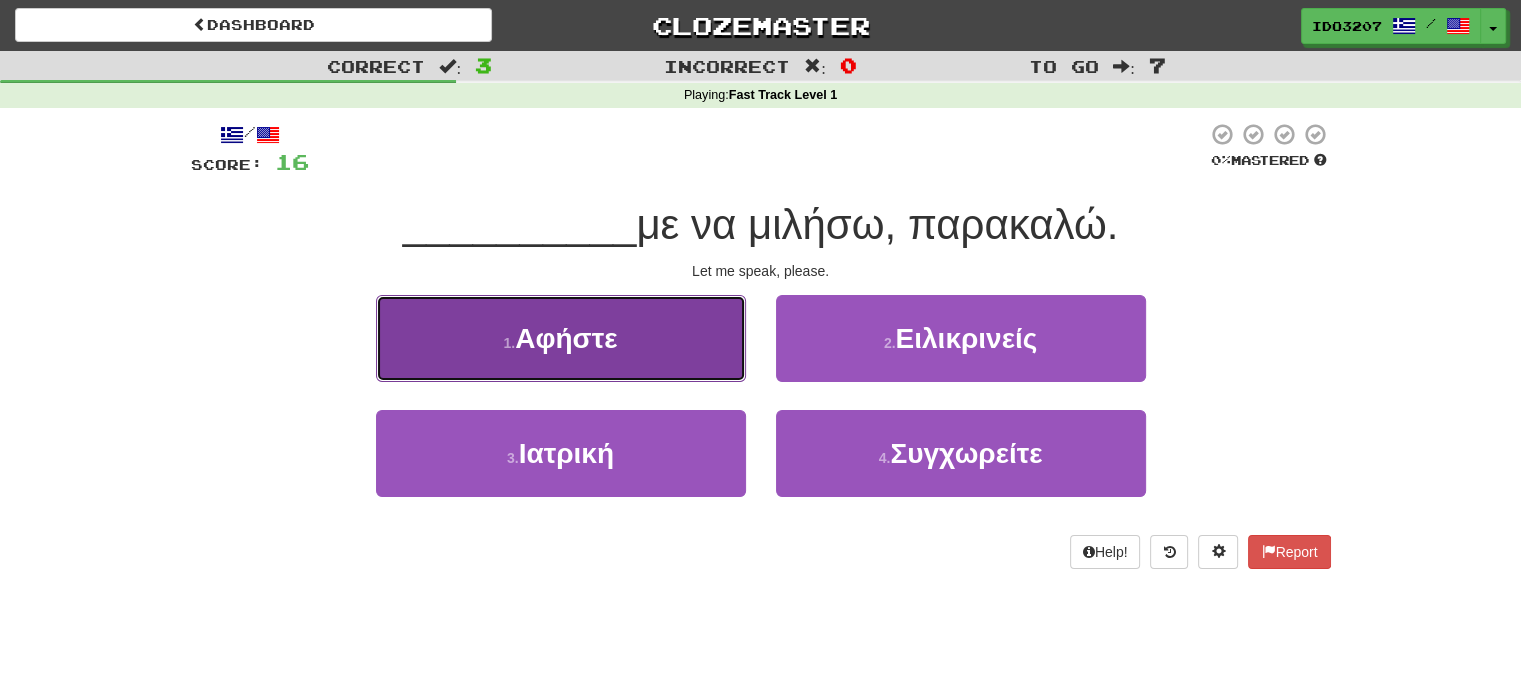 click on "1 .  Αφήστε" at bounding box center (561, 338) 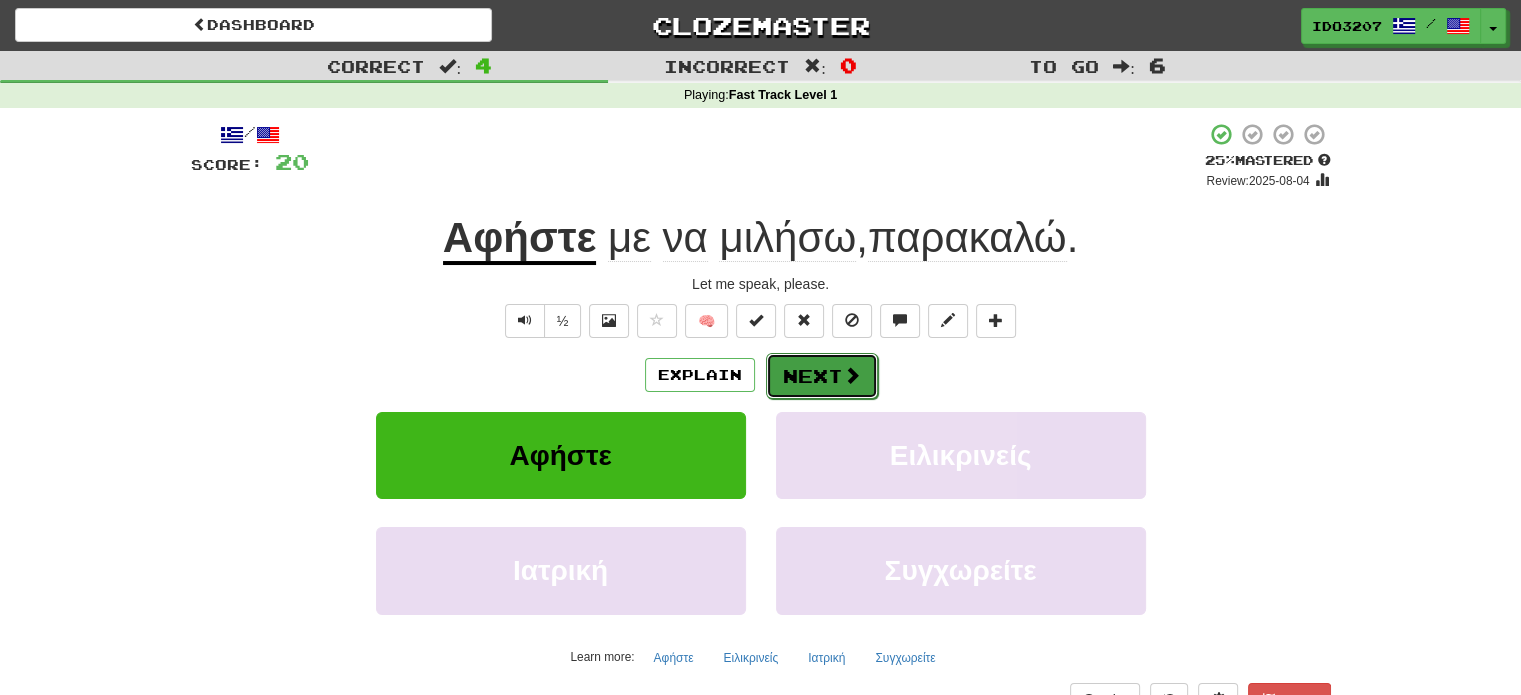 click at bounding box center (852, 375) 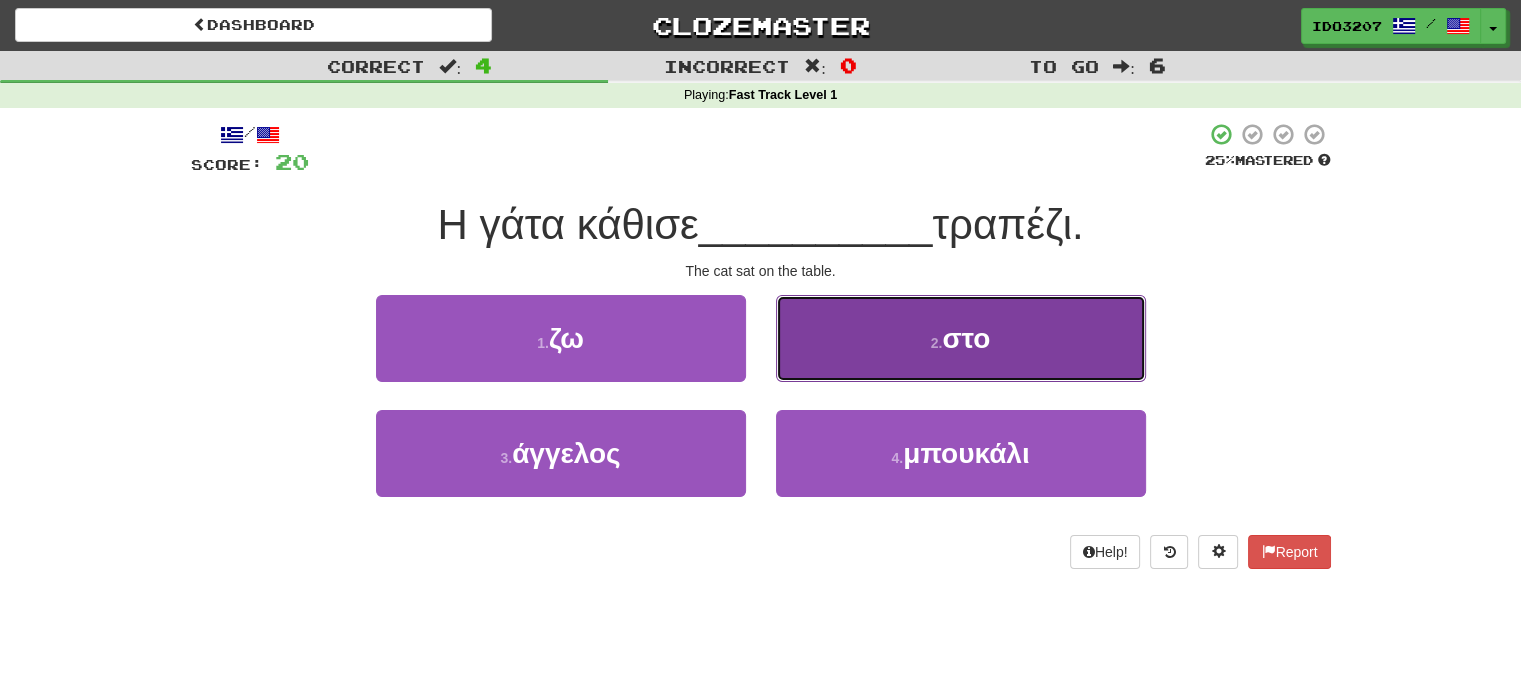 click on "2 .  στο" at bounding box center [961, 338] 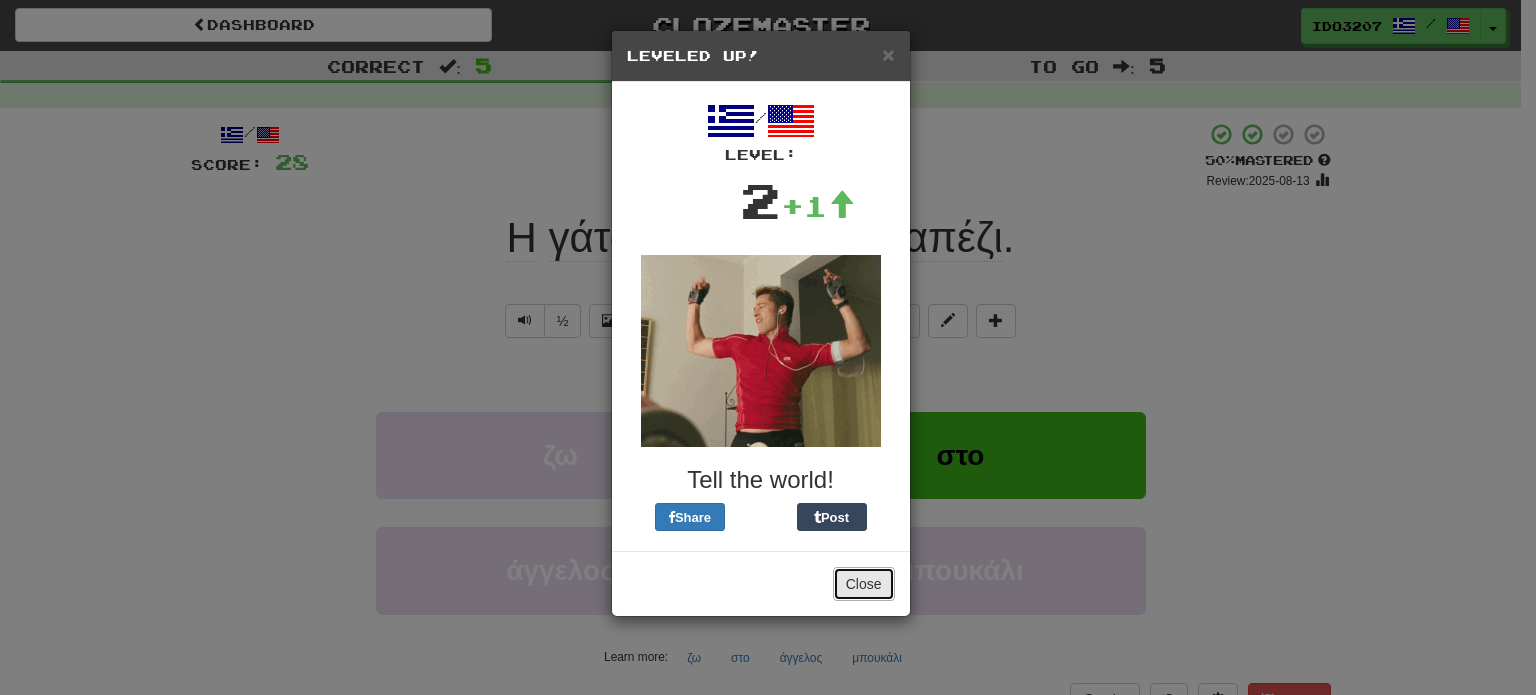 click on "Close" at bounding box center [864, 584] 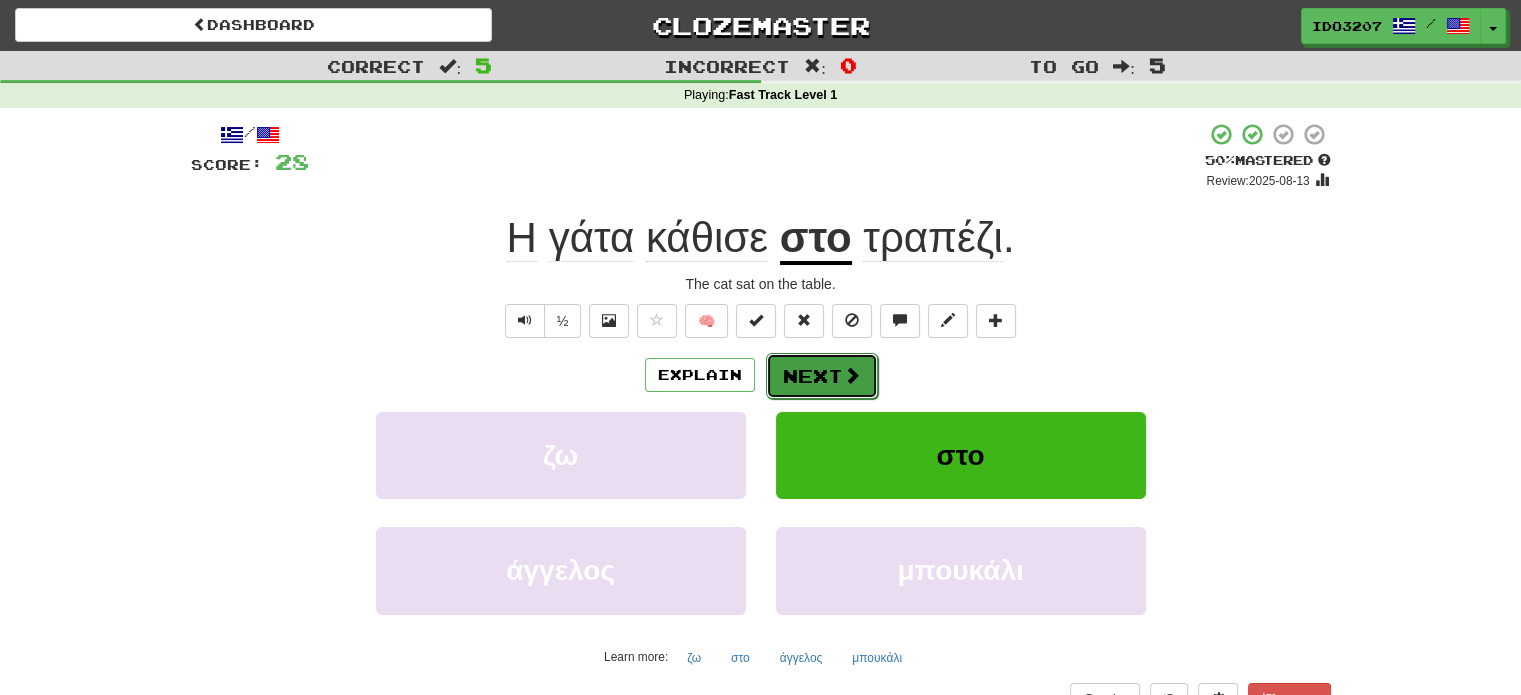 click on "Next" at bounding box center (822, 376) 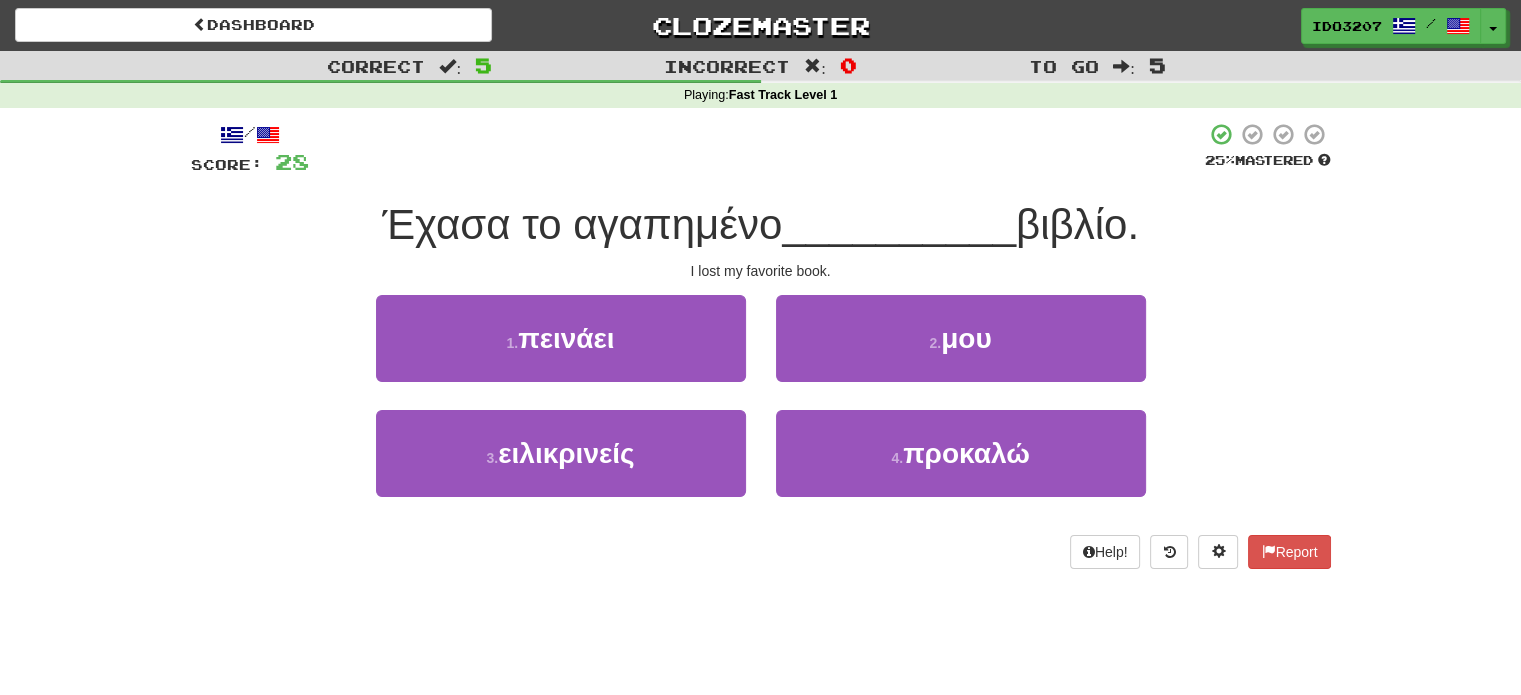 click on "4 .  Score:   28 25 %  Mastered Έχασα το αγαπημένο  __________  βιβλίο. I lost my favorite book. 1 .  πεινάει 2 .  μου 3 .  ειλικρινείς 4 .  προκαλώ  Help!  Report" at bounding box center (761, 345) 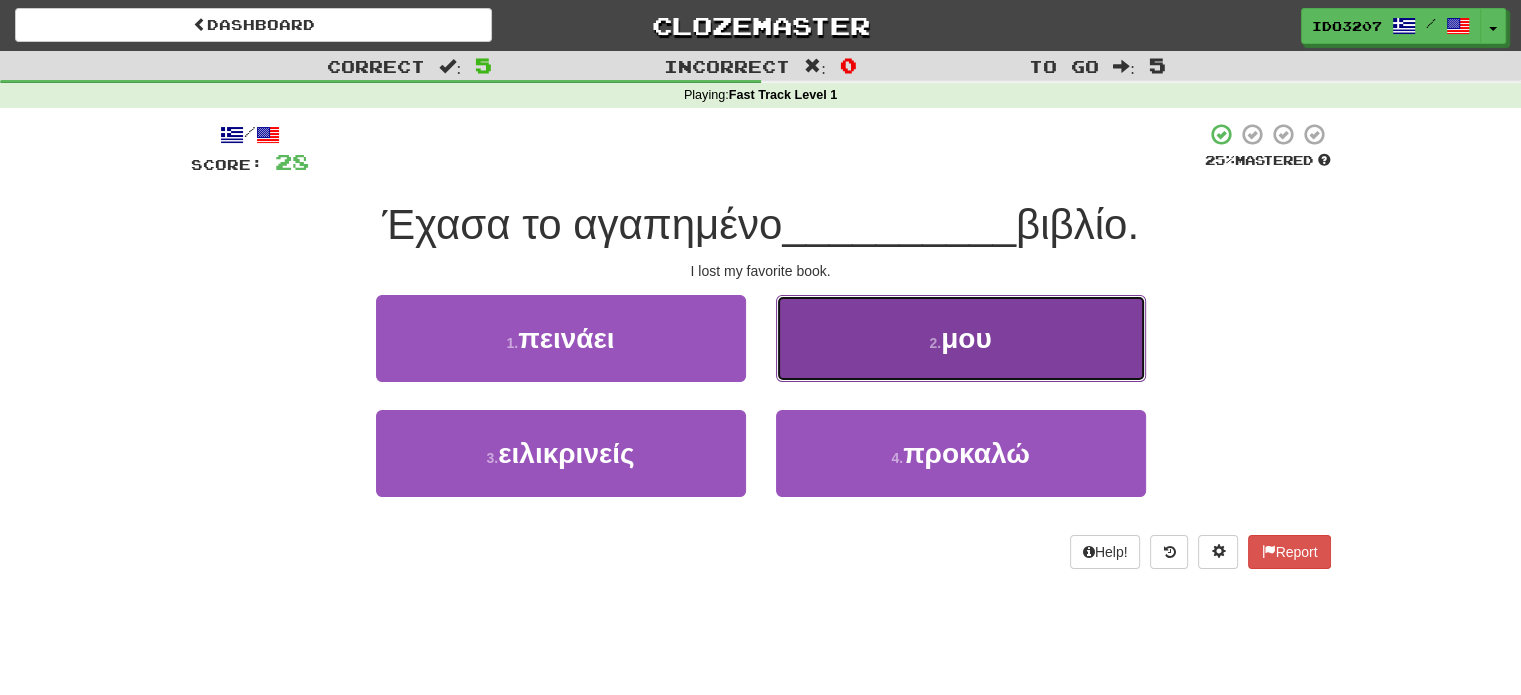 click on "2 .  μου" at bounding box center (961, 338) 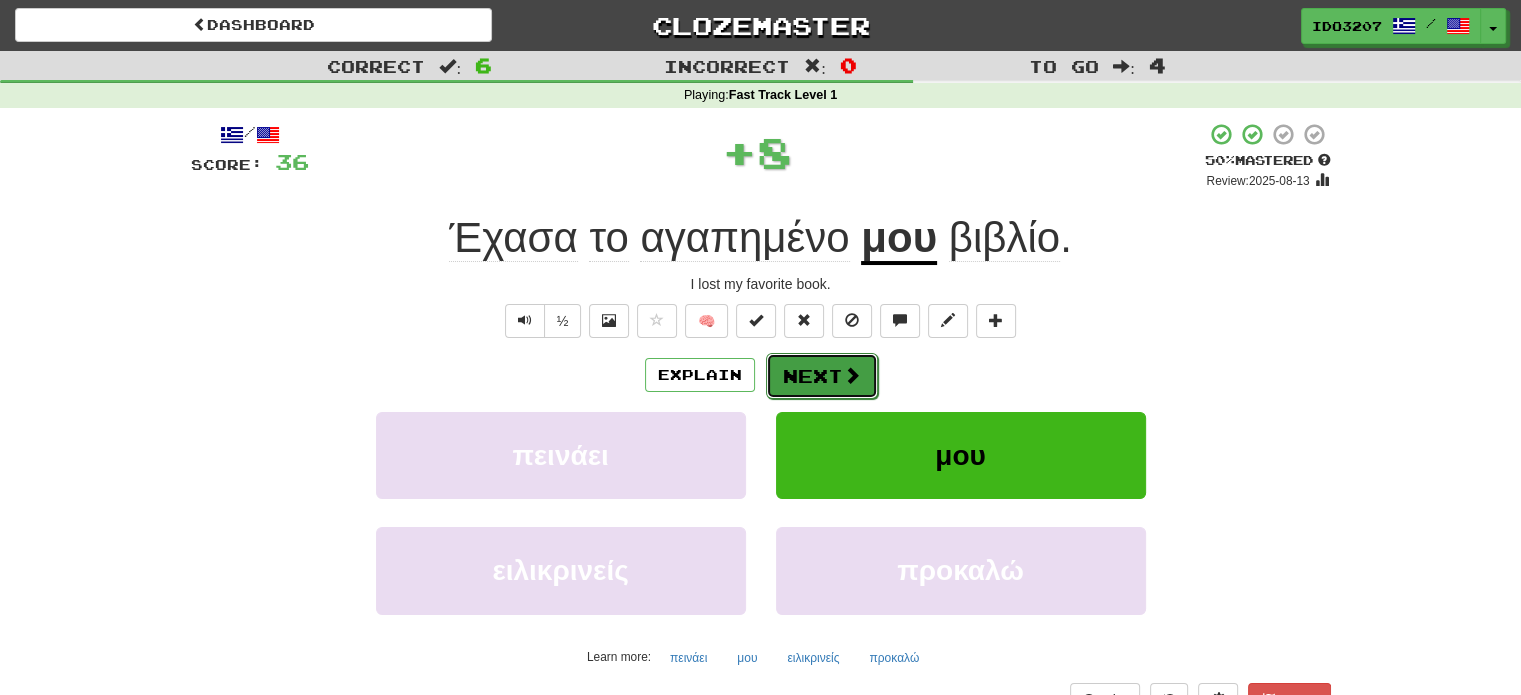 click on "Next" at bounding box center [822, 376] 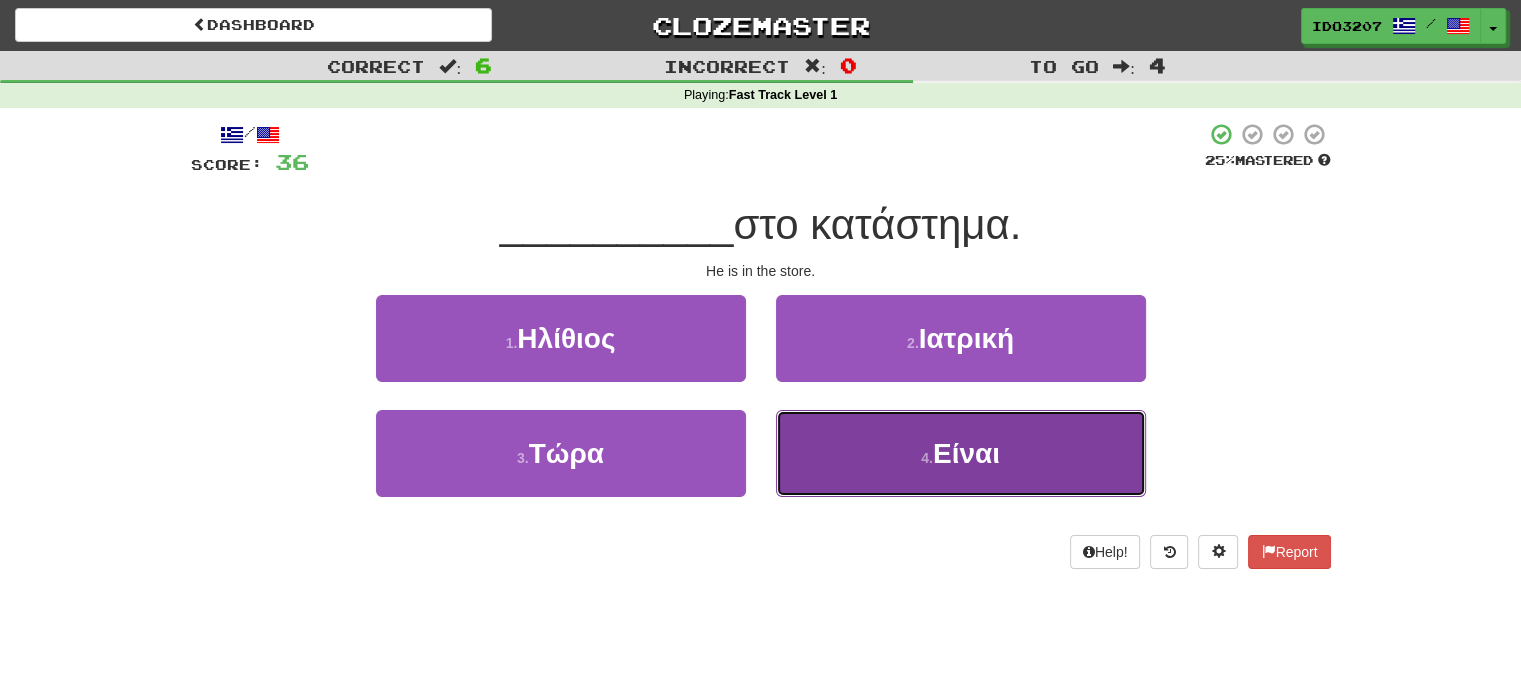 click on "4 .  Είναι" at bounding box center [961, 453] 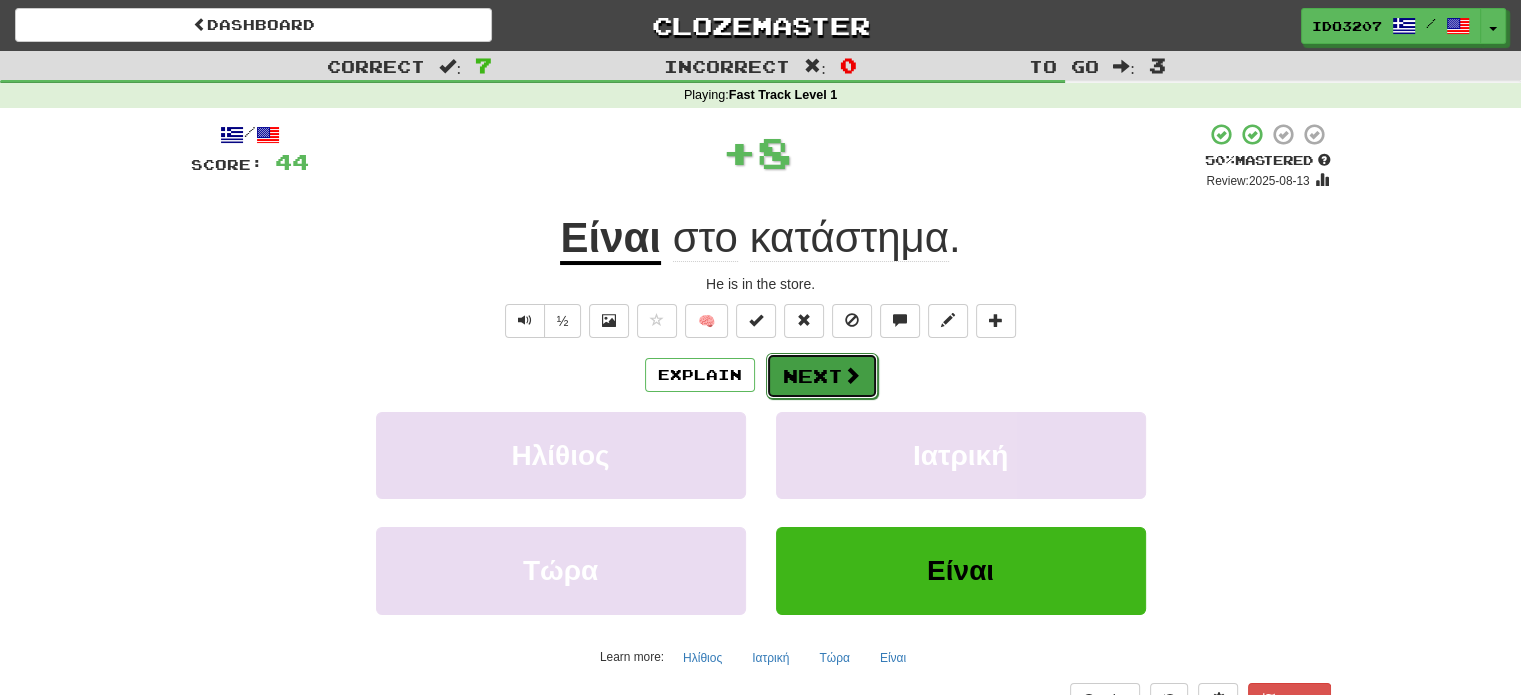 click on "Next" at bounding box center [822, 376] 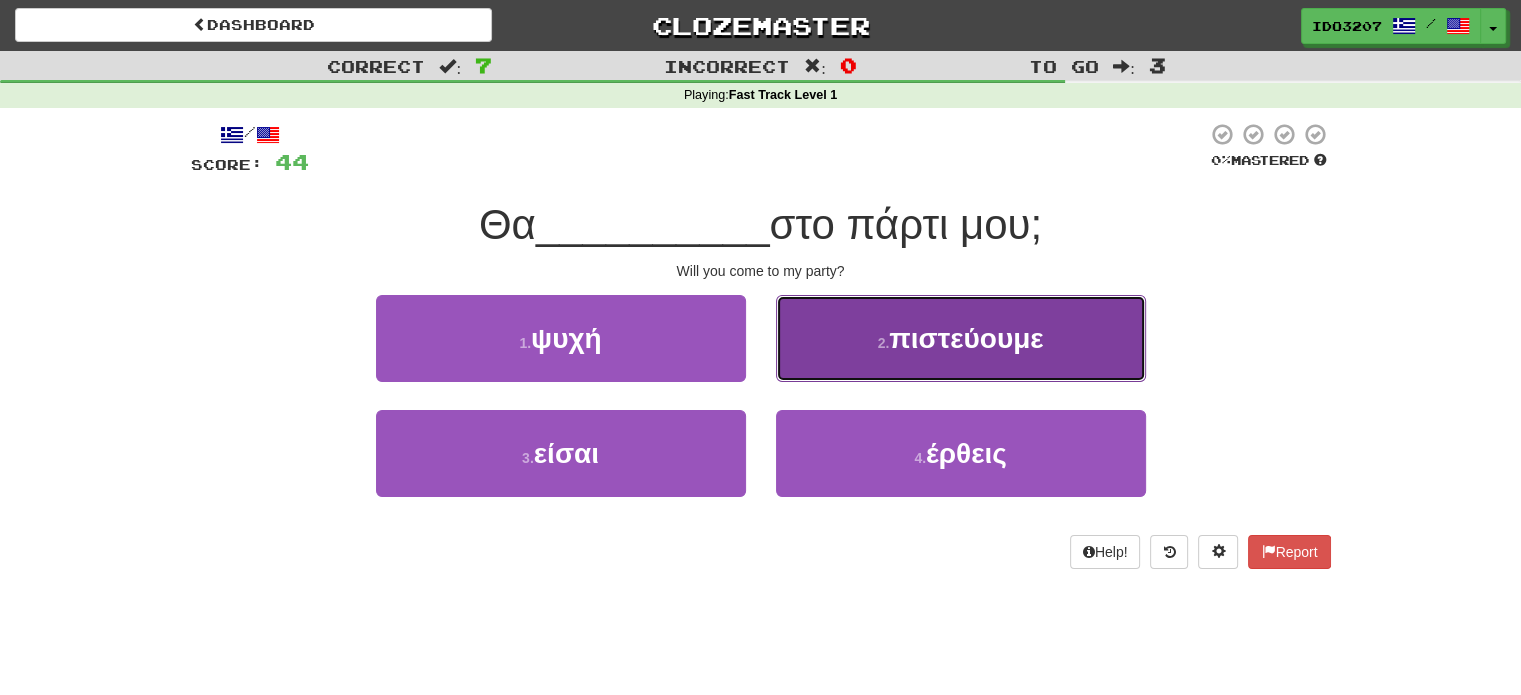 click on "2 .  πιστεύουμε" at bounding box center (961, 338) 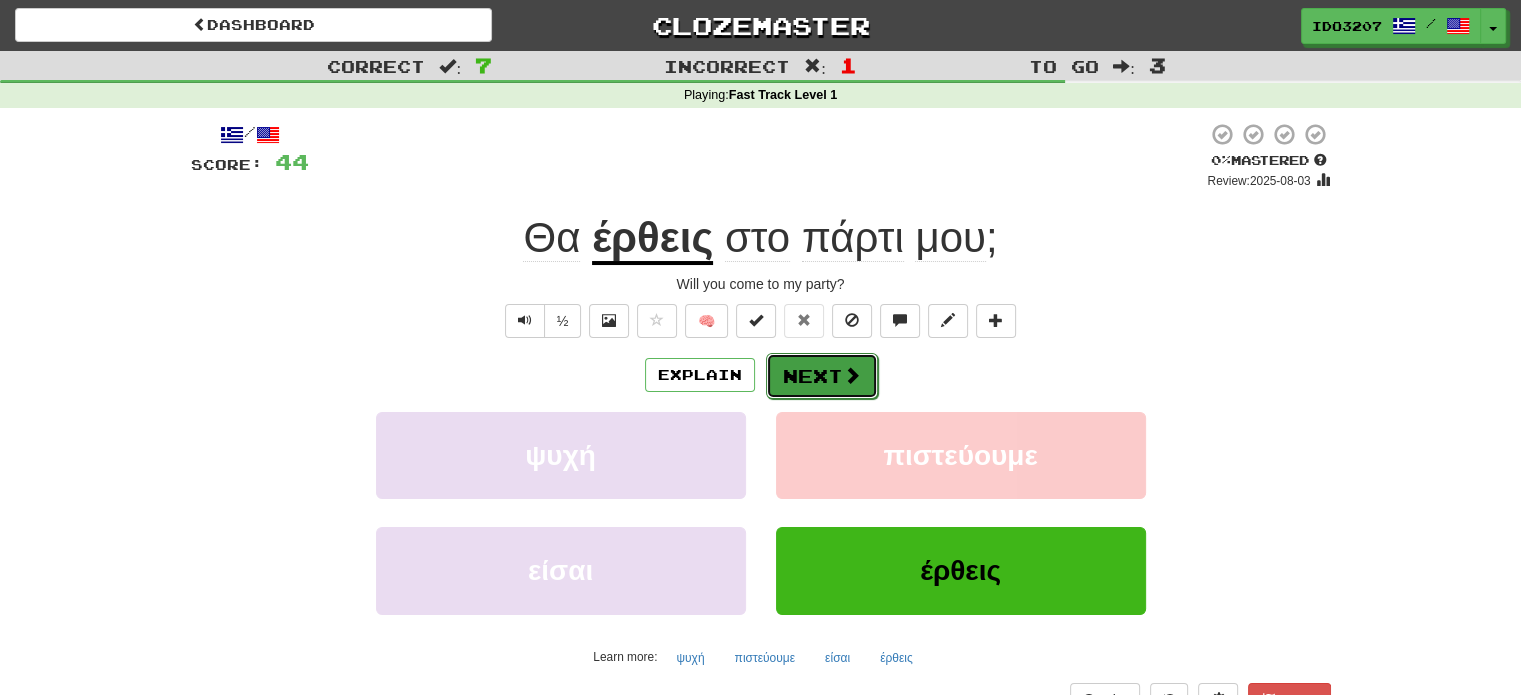 click on "Next" at bounding box center [822, 376] 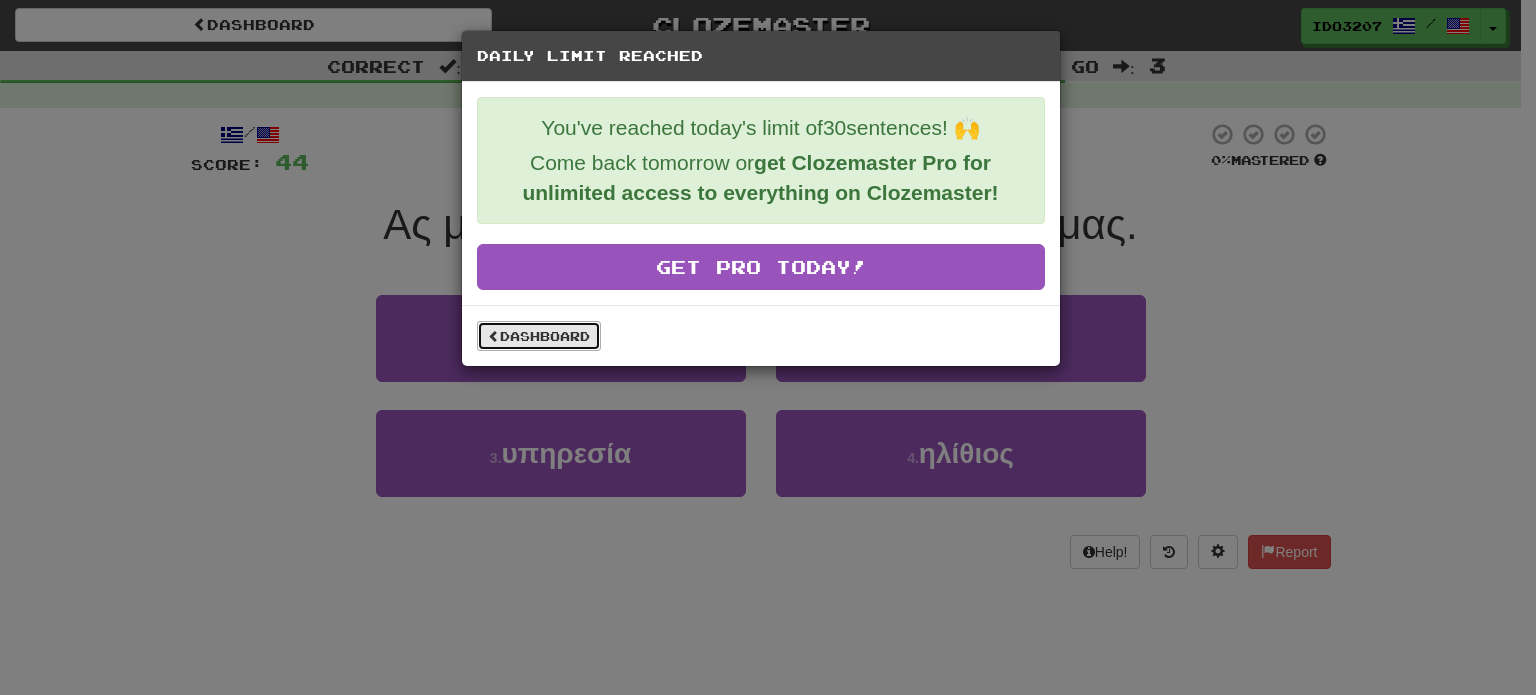 click on "Dashboard" at bounding box center [539, 336] 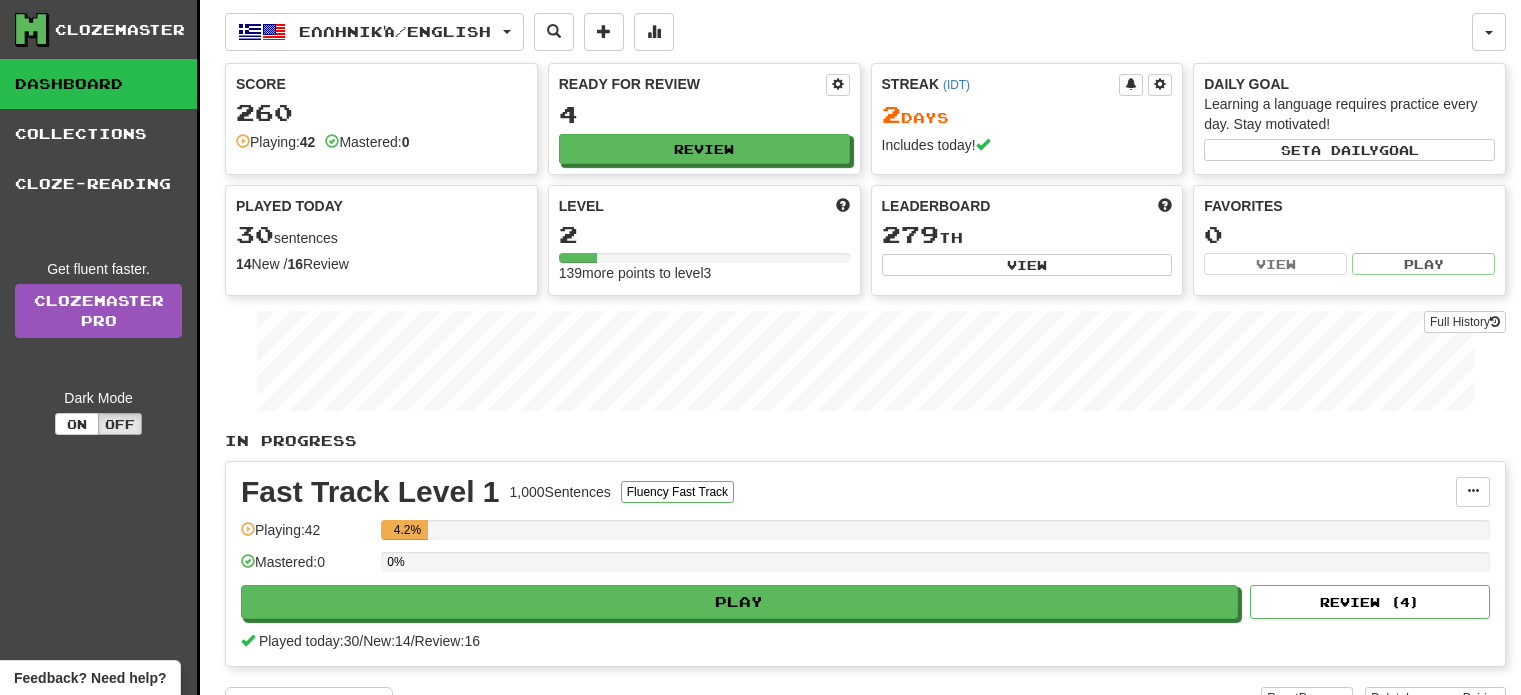 scroll, scrollTop: 0, scrollLeft: 0, axis: both 